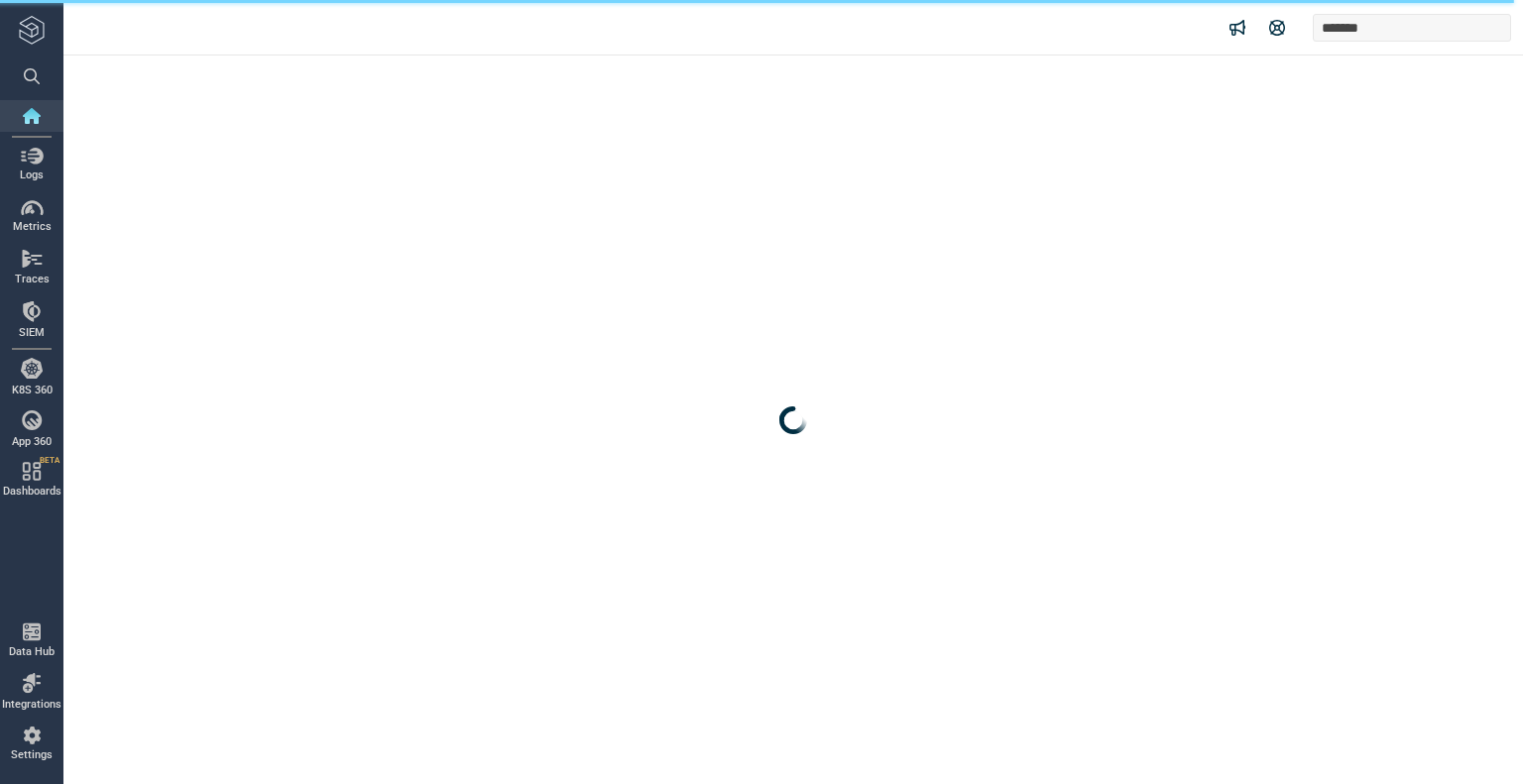 scroll, scrollTop: 0, scrollLeft: 0, axis: both 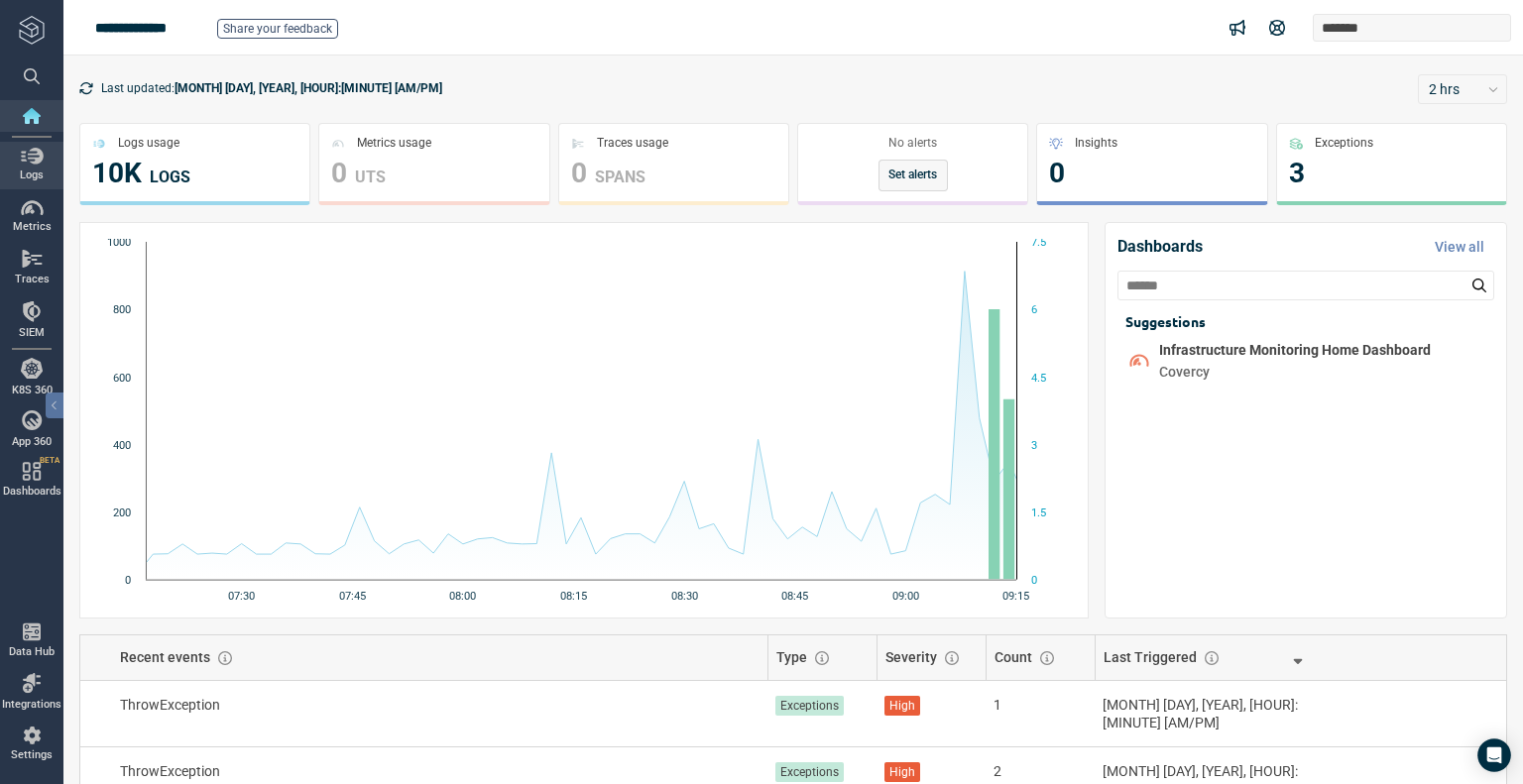 click at bounding box center [32, 156] 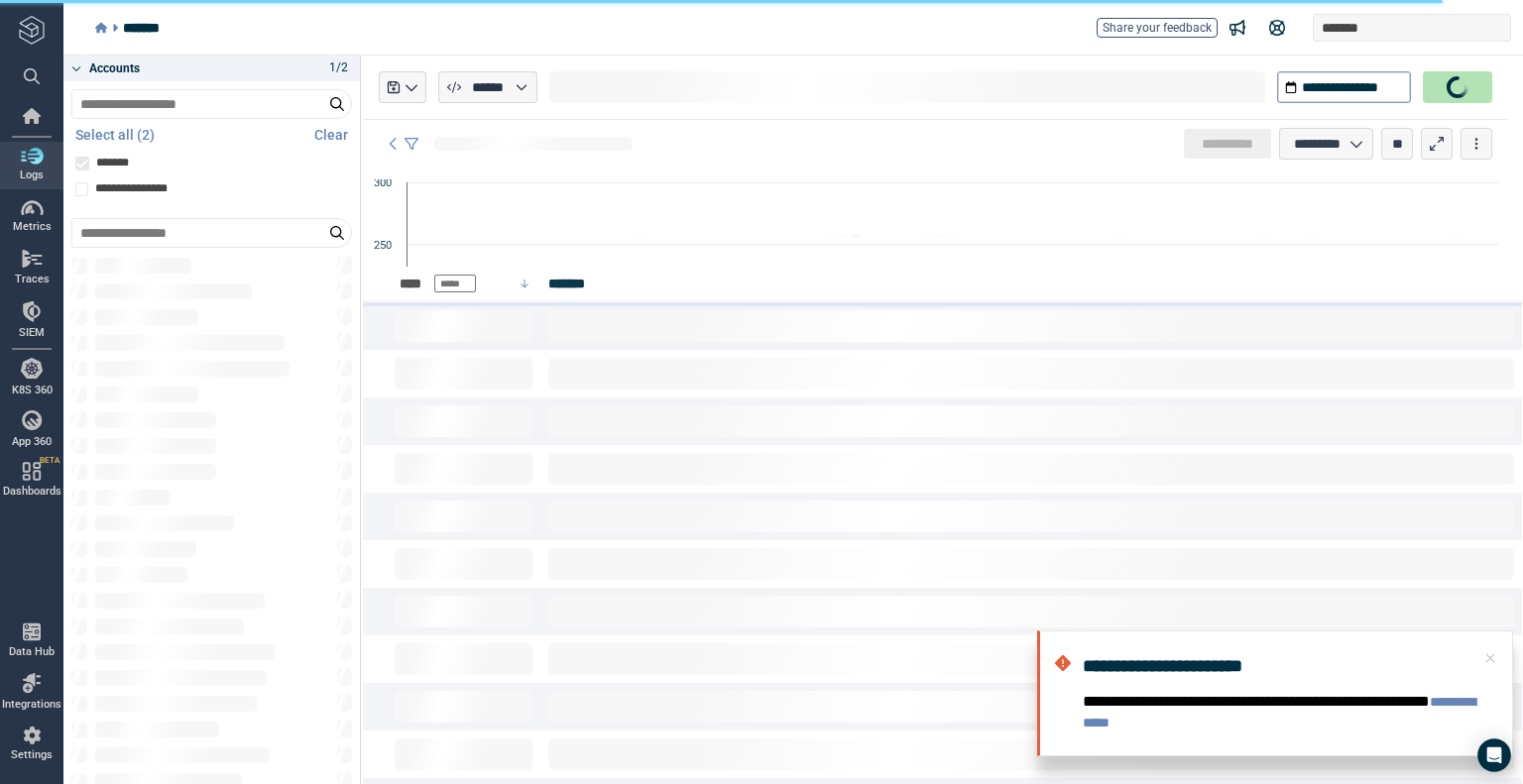click on "******* Share your feedback *******" at bounding box center (803, 28) 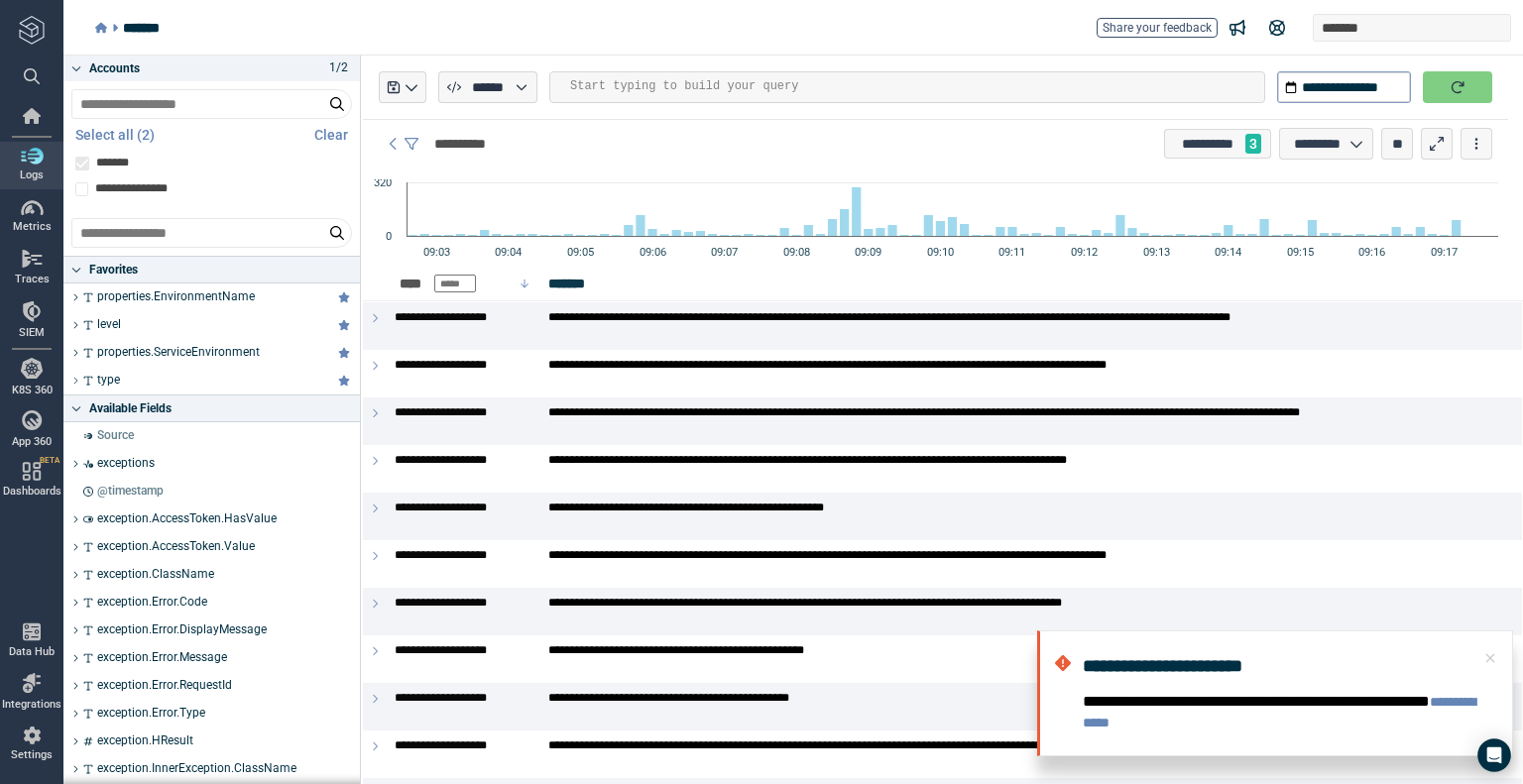 click at bounding box center [76, 381] 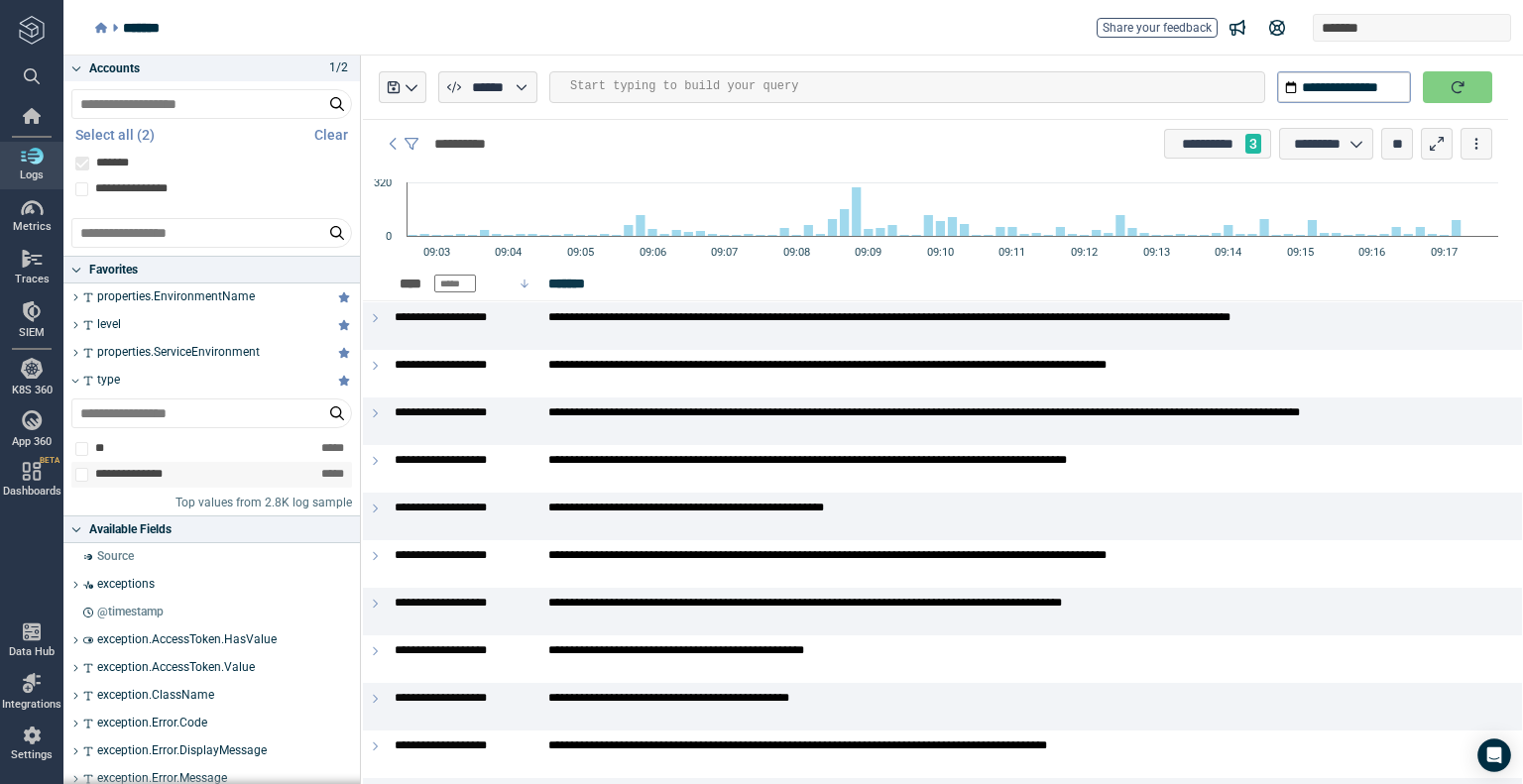 click at bounding box center (81, 475) 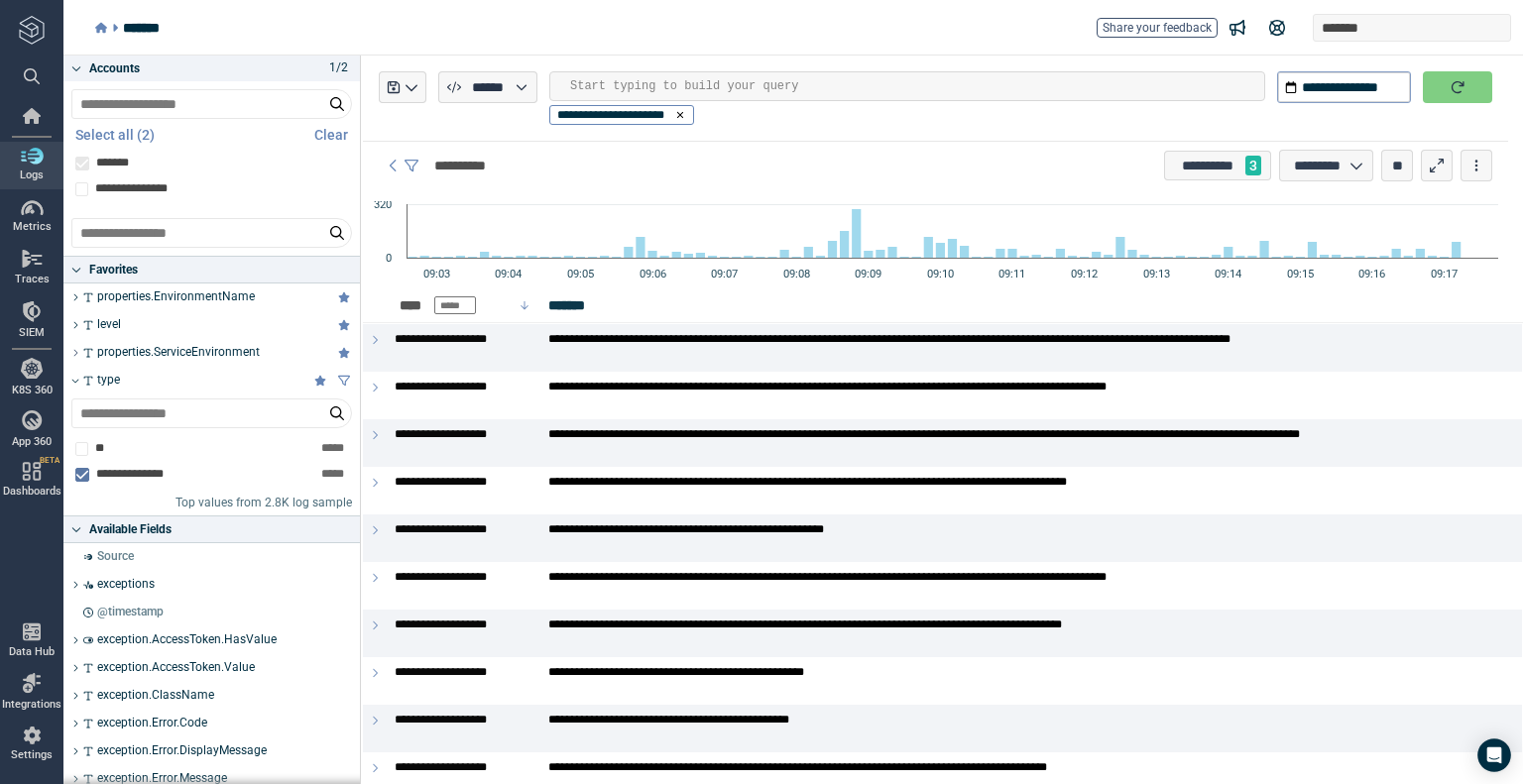 click at bounding box center [75, 353] 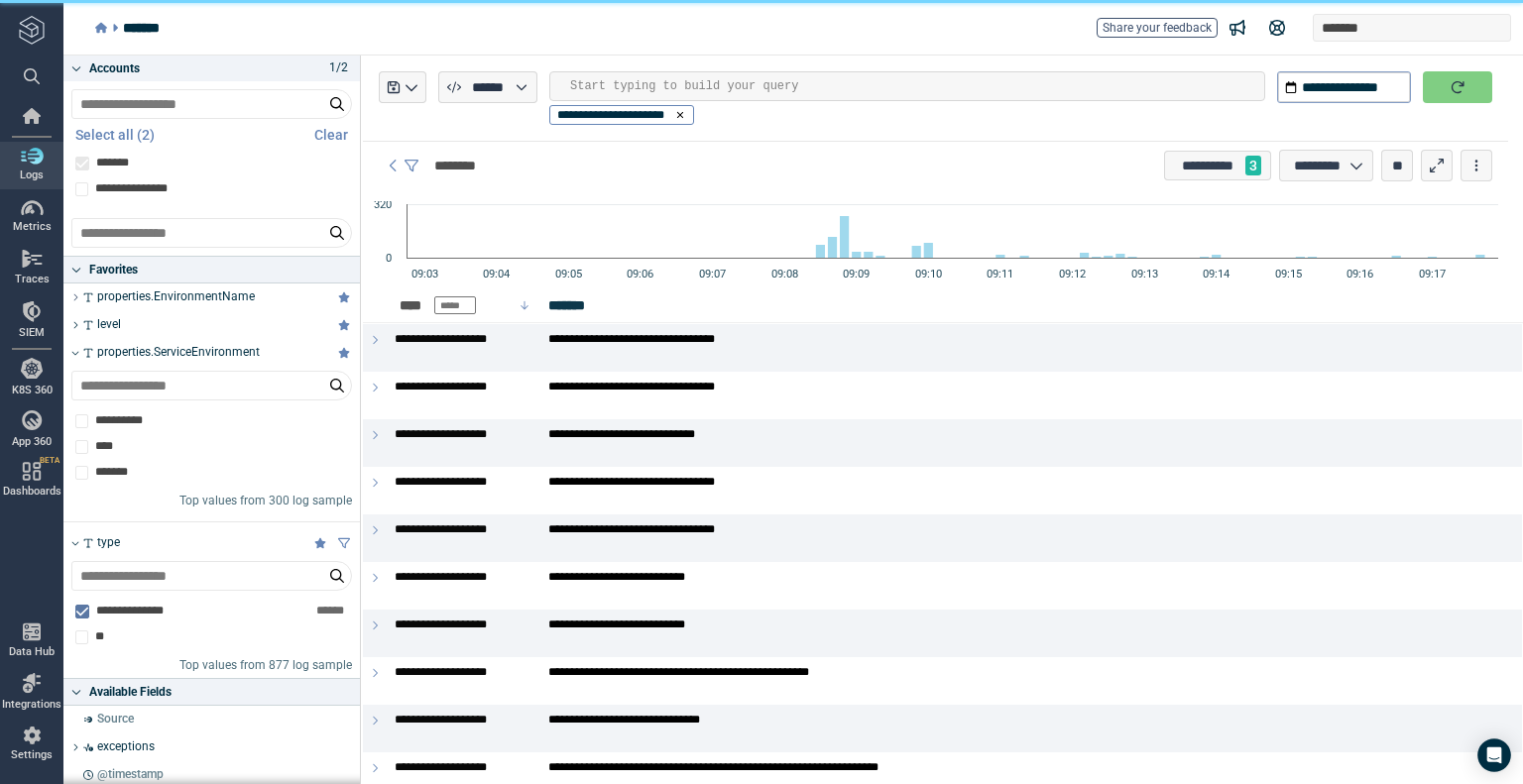 click at bounding box center (75, 297) 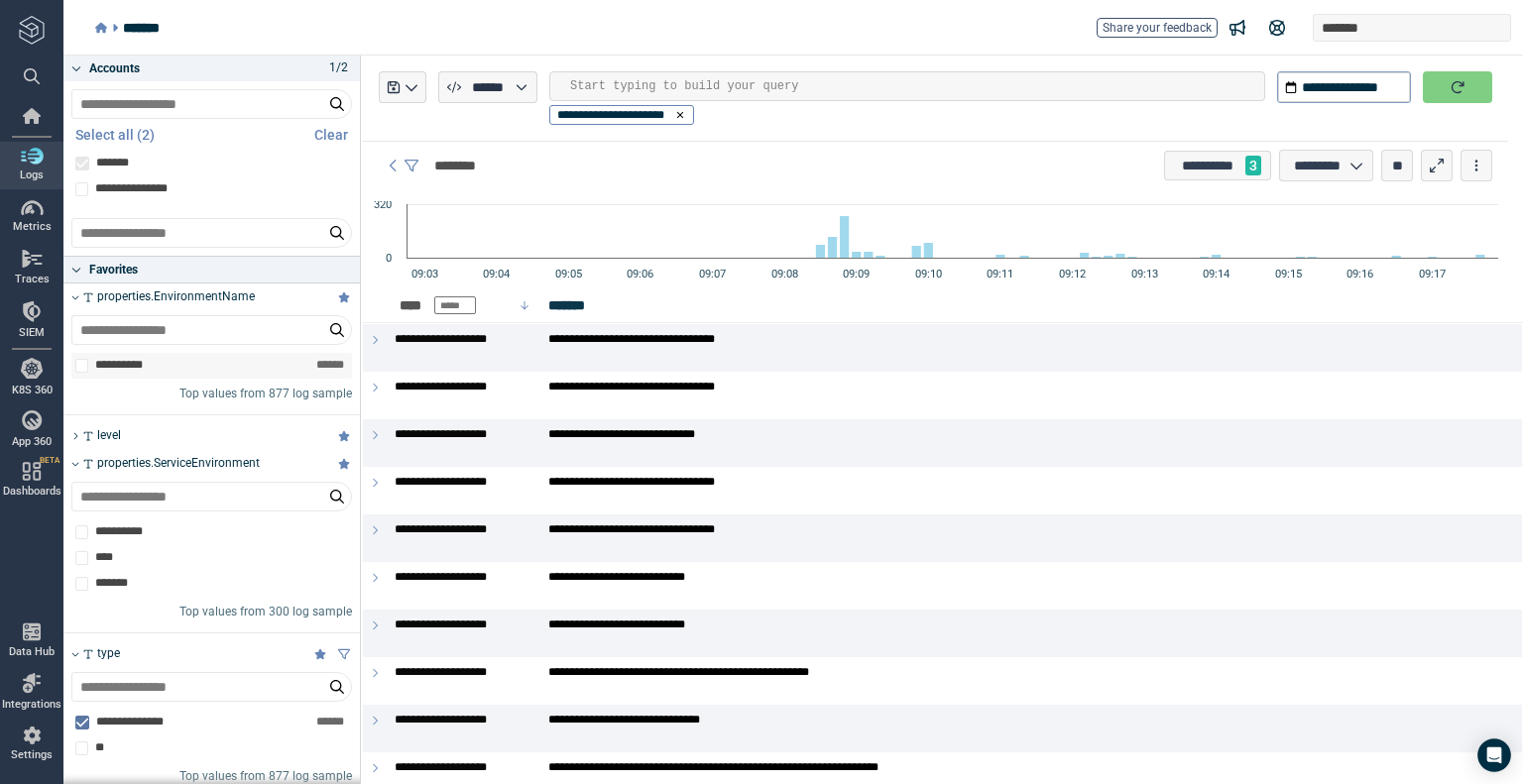 click at bounding box center [81, 366] 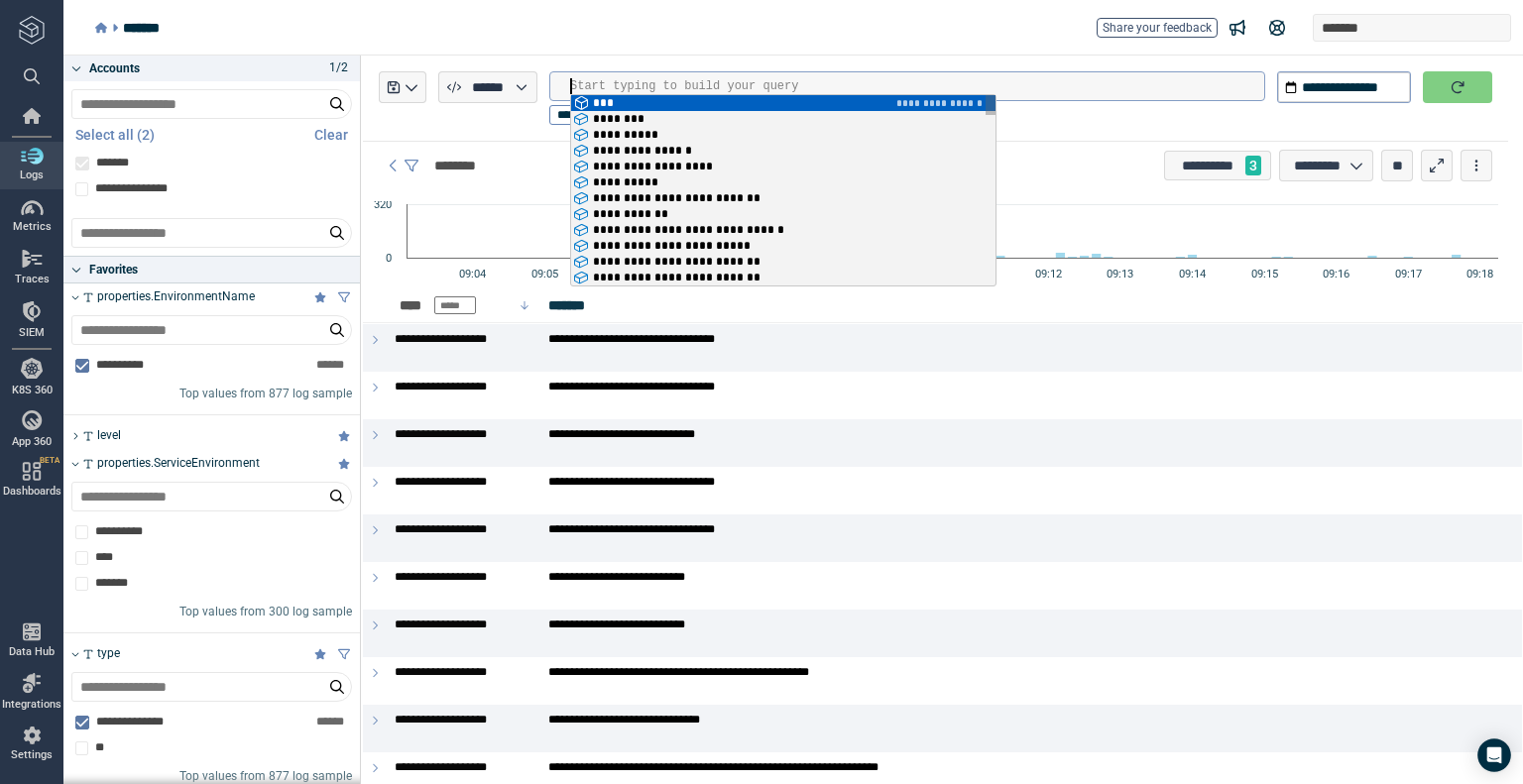 click at bounding box center [917, 86] 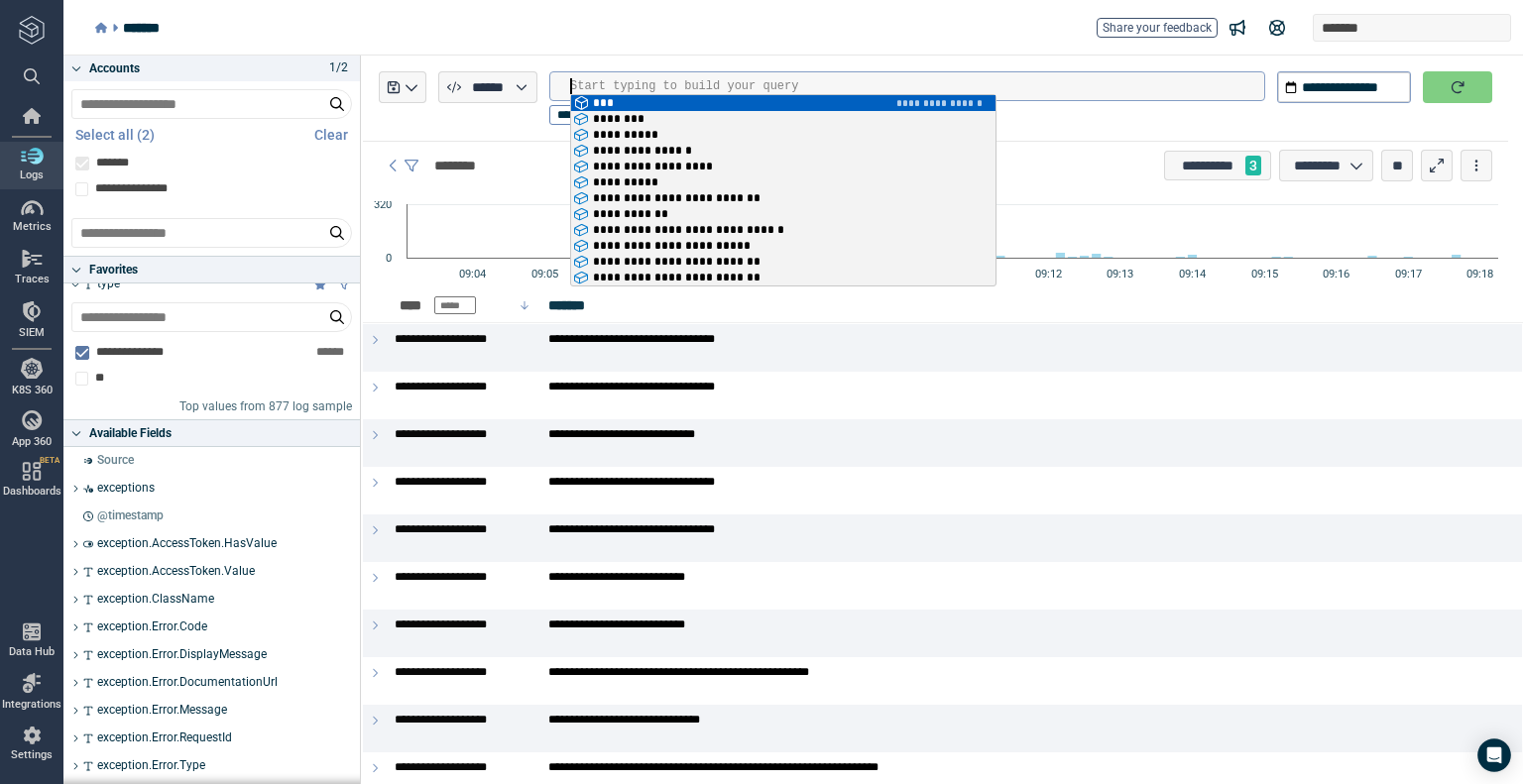 scroll, scrollTop: 496, scrollLeft: 0, axis: vertical 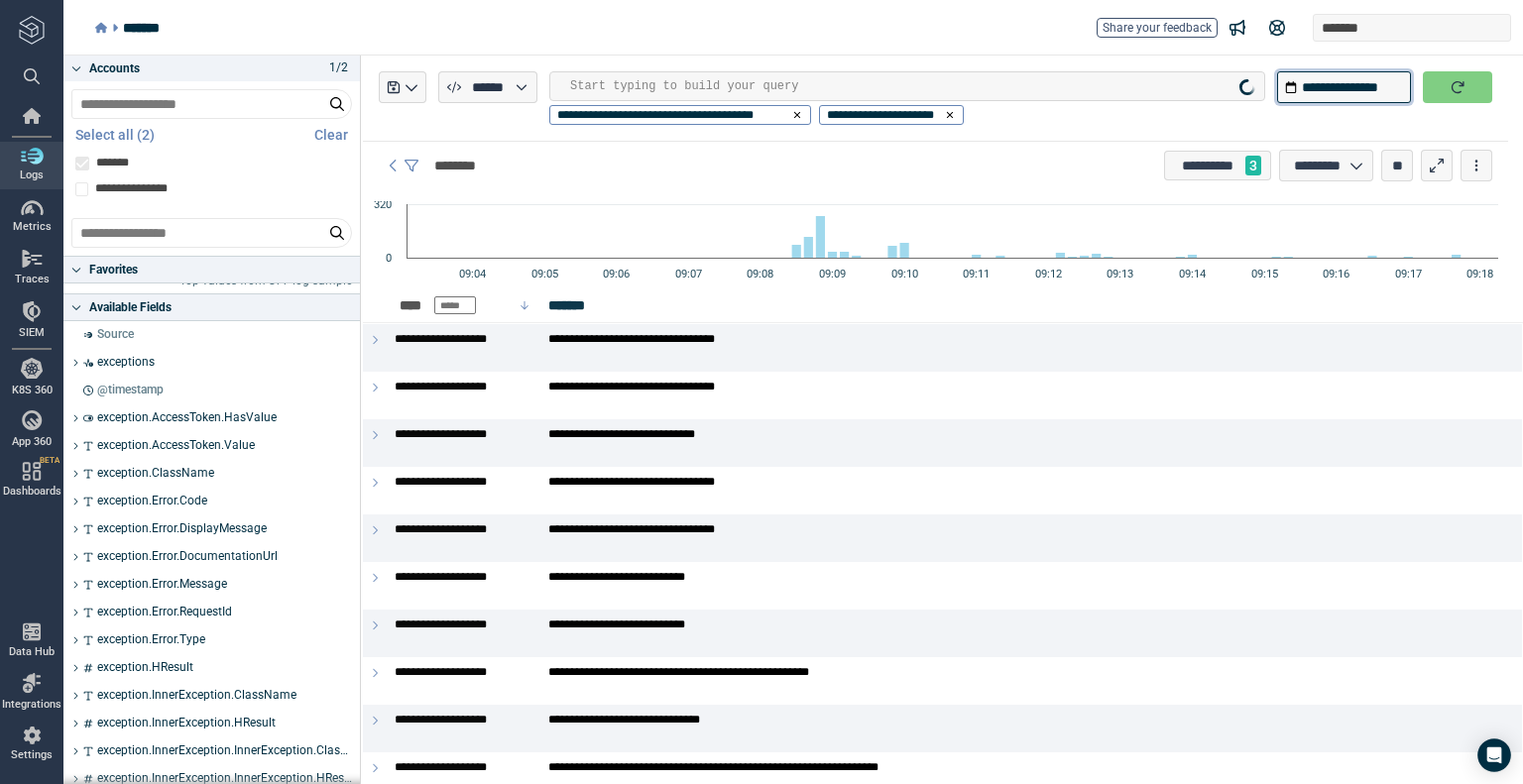 click on "**********" at bounding box center (1344, 87) 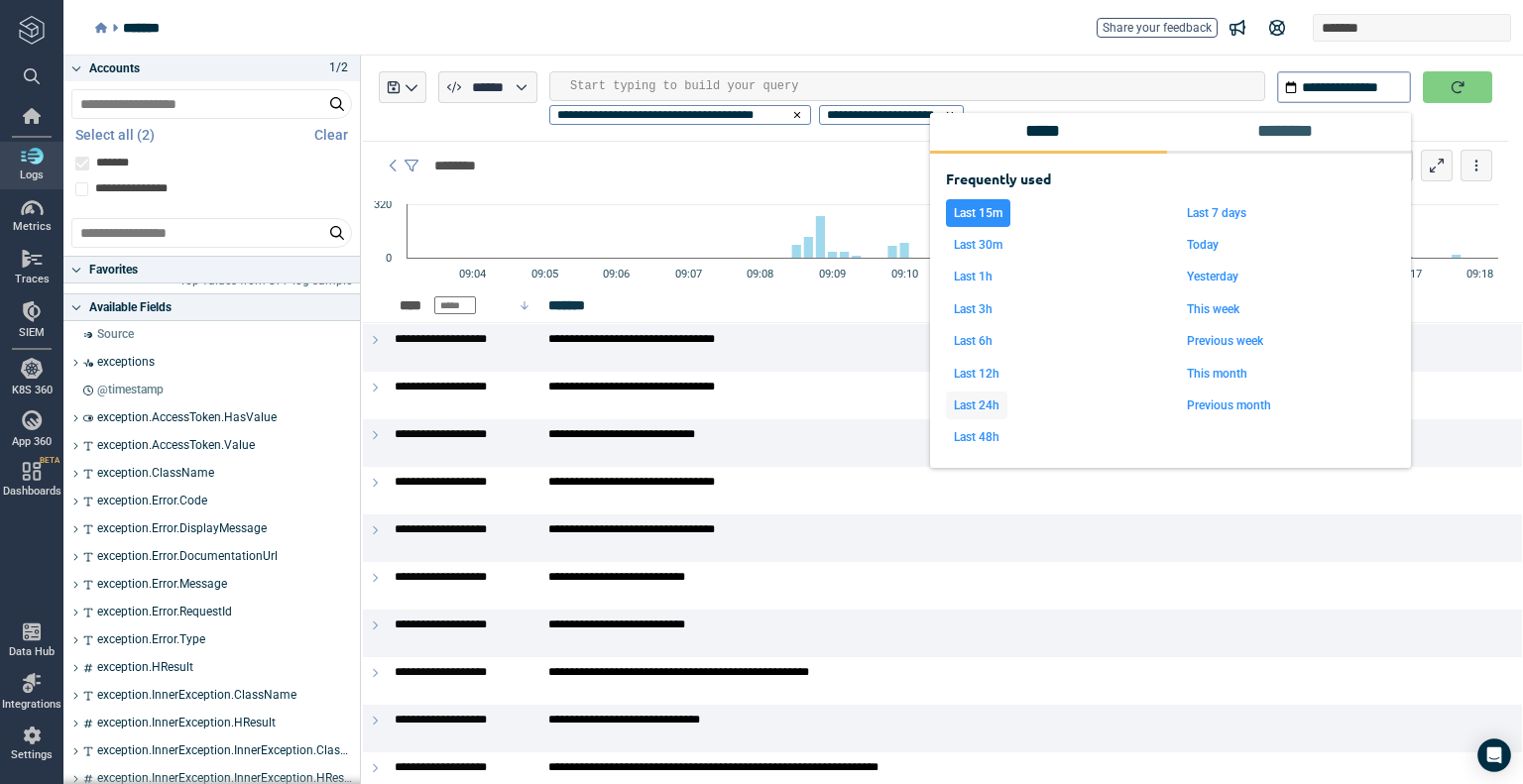 click on "Last 24h" at bounding box center [977, 405] 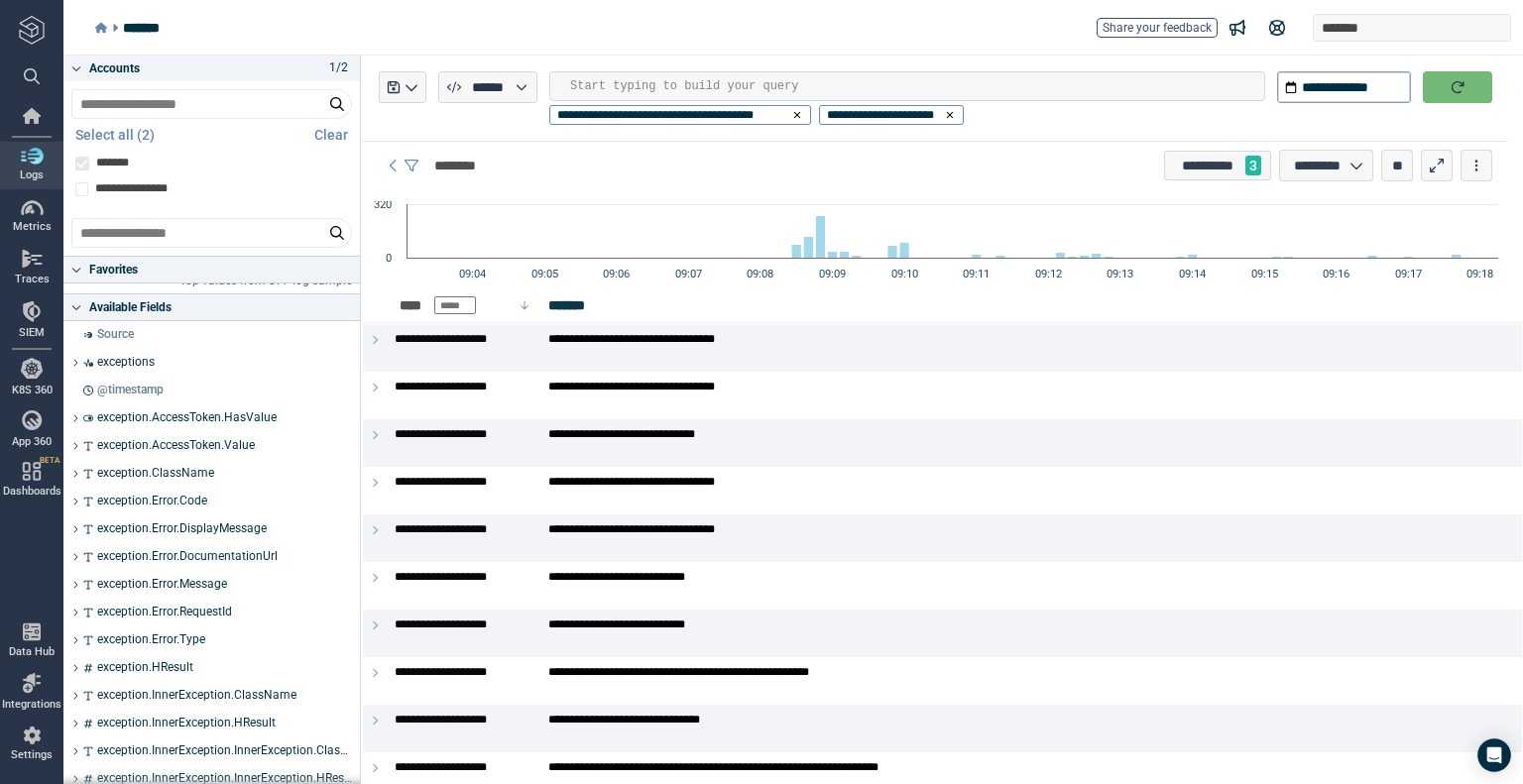 click at bounding box center (1458, 87) 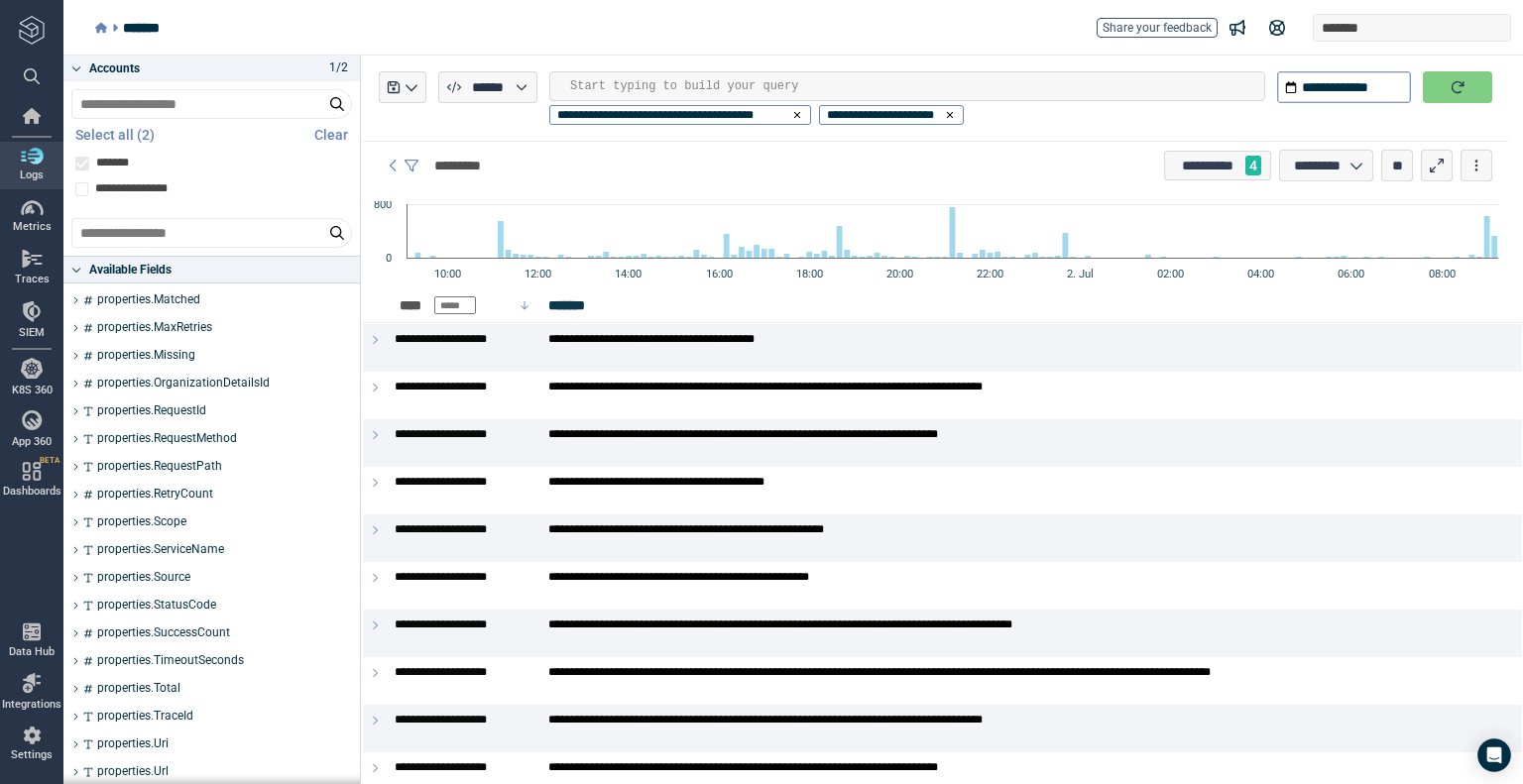 scroll, scrollTop: 2578, scrollLeft: 0, axis: vertical 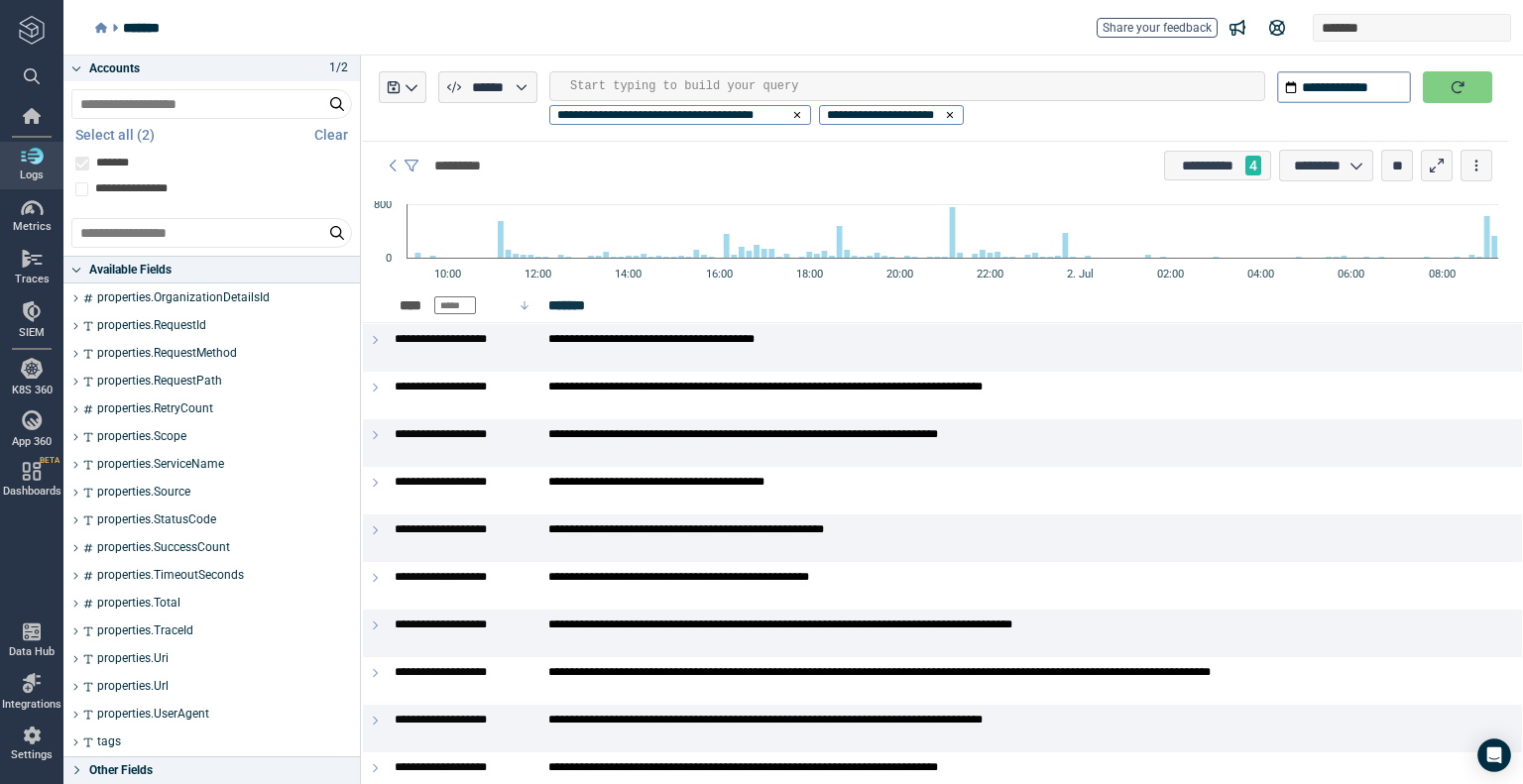 click on "properties.OrganizationDetailsId" at bounding box center (211, 298) 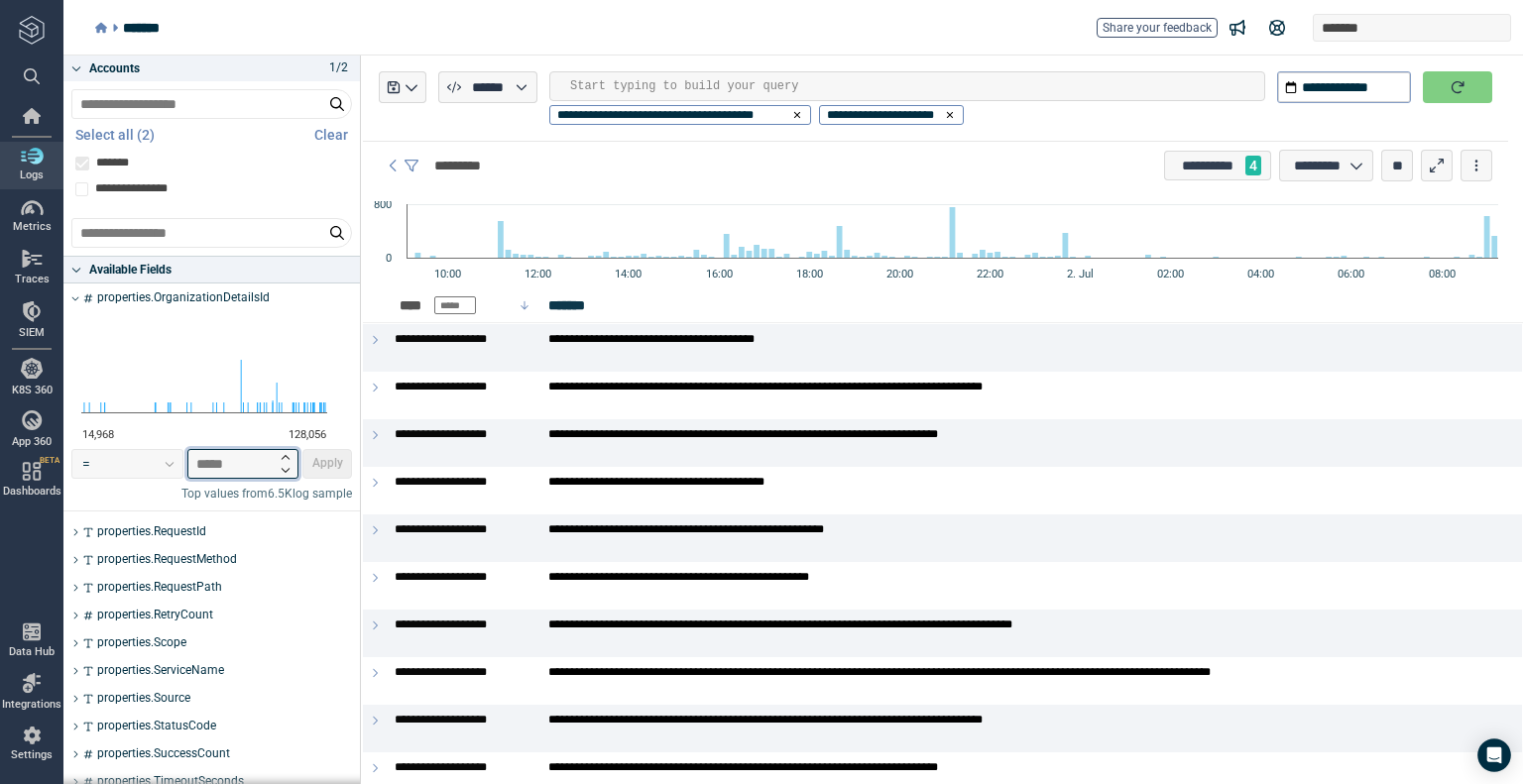 click at bounding box center [243, 464] 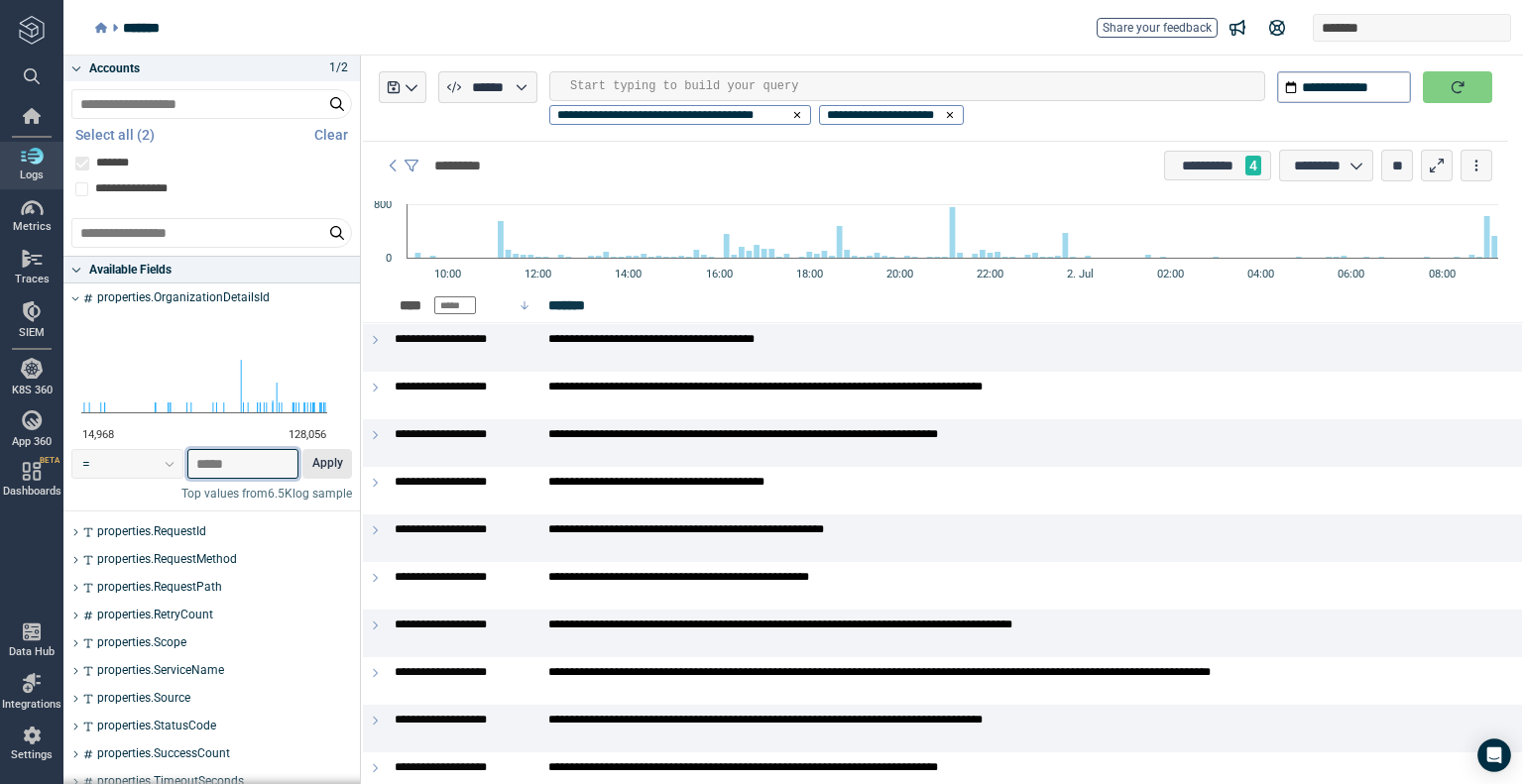 type on "******" 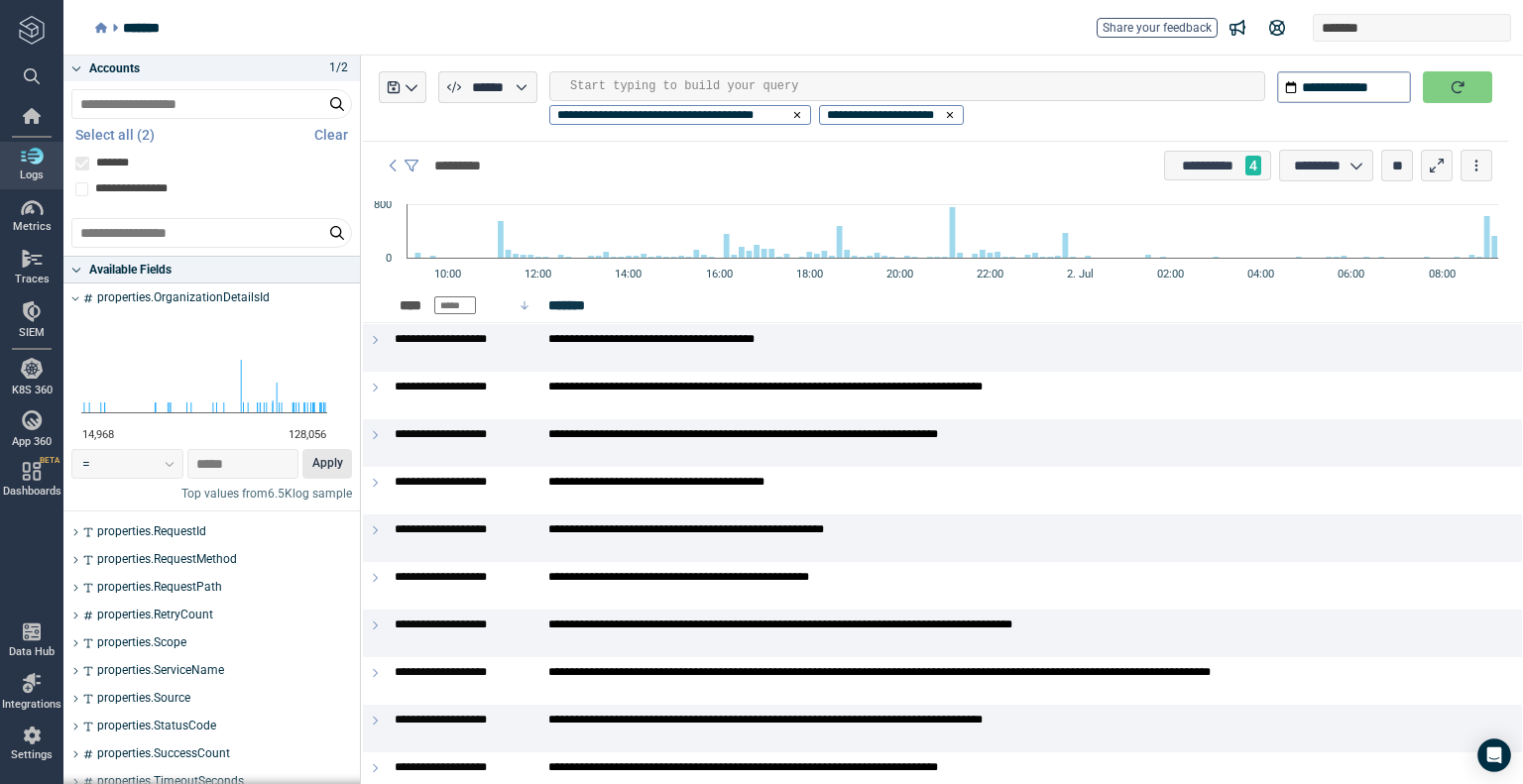 click on "Apply" at bounding box center (327, 464) 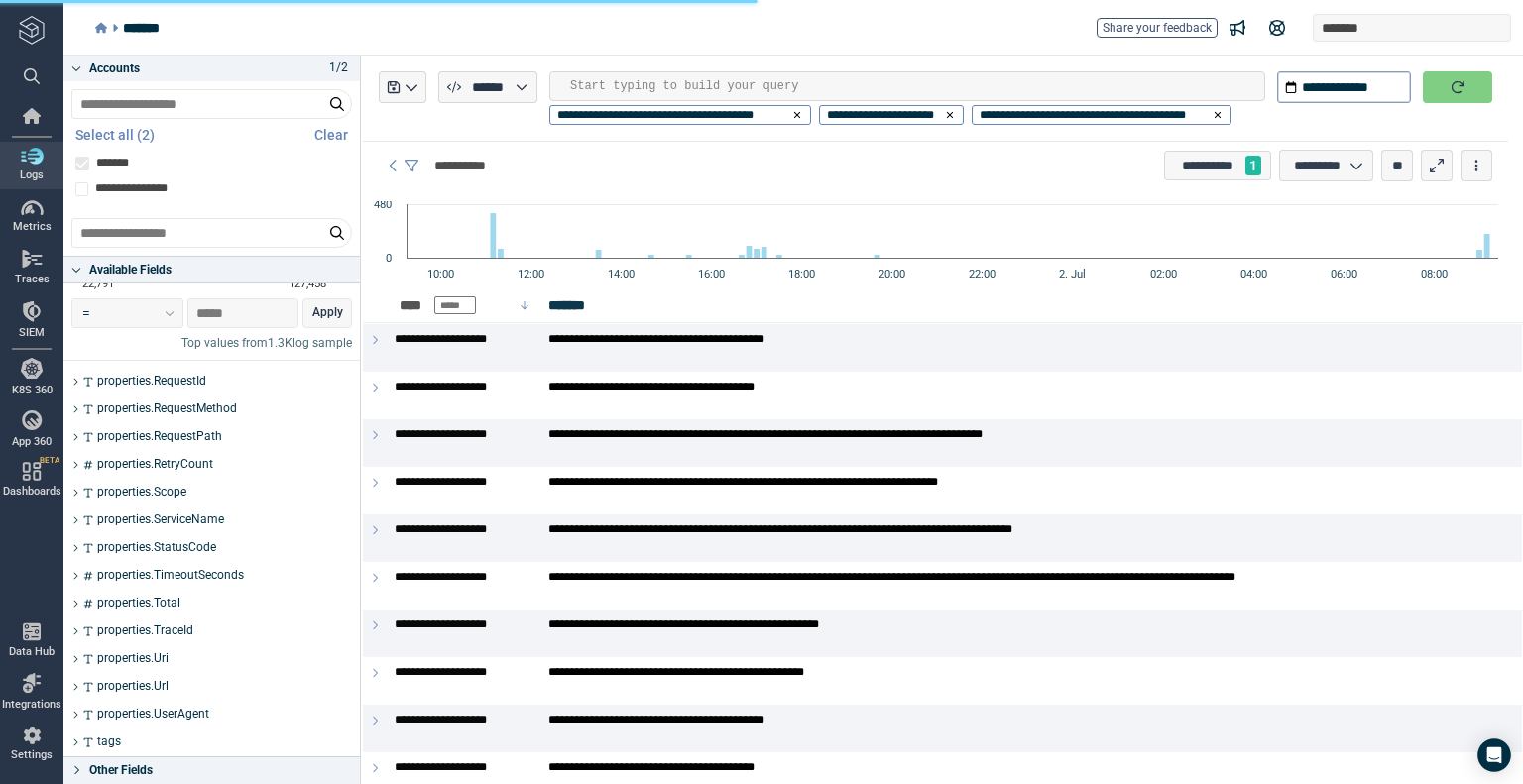 scroll, scrollTop: 2007, scrollLeft: 0, axis: vertical 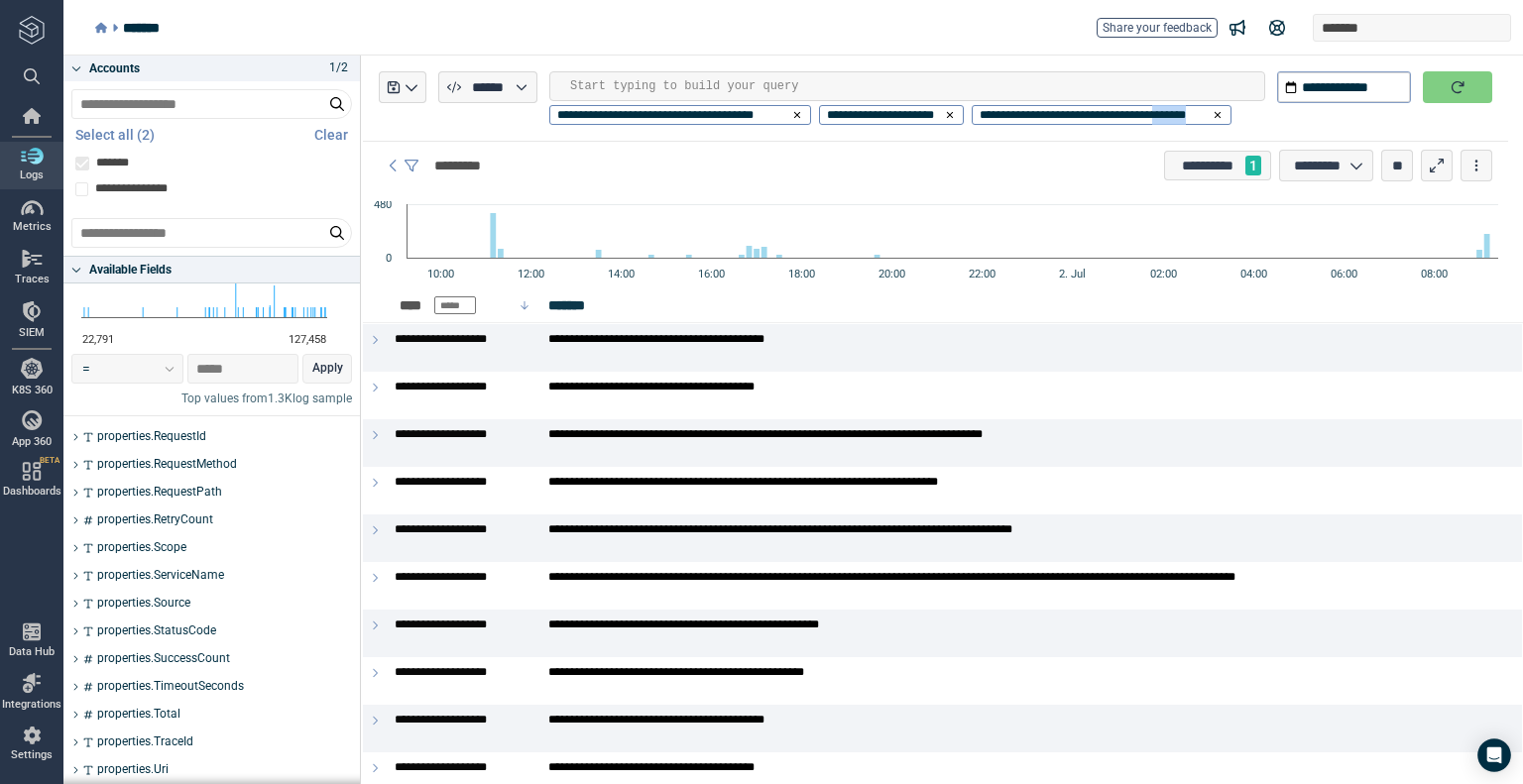 drag, startPoint x: 1161, startPoint y: 116, endPoint x: 1198, endPoint y: 120, distance: 37.215588 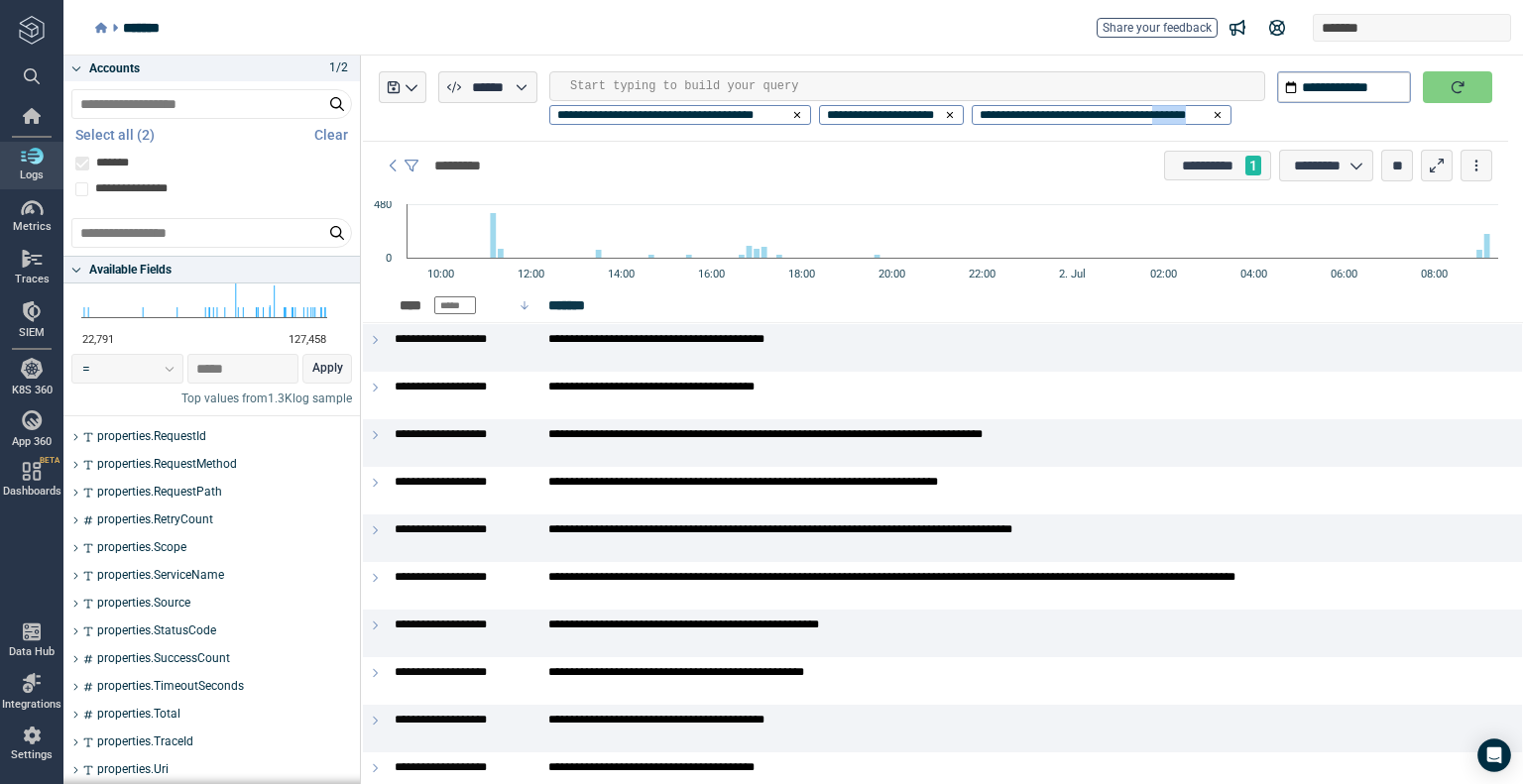 click on "**********" at bounding box center [1092, 115] 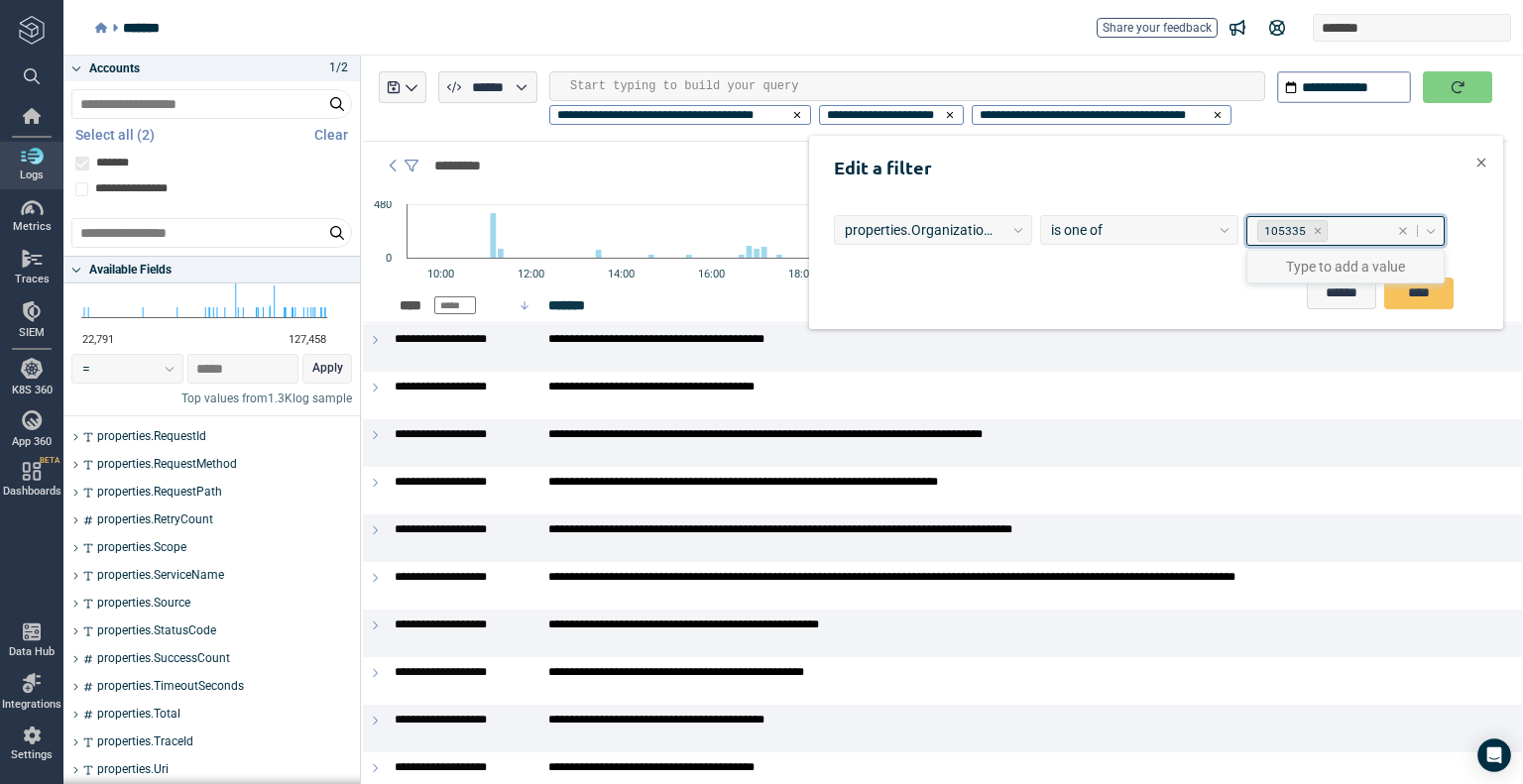 click on "105335" at bounding box center [1283, 231] 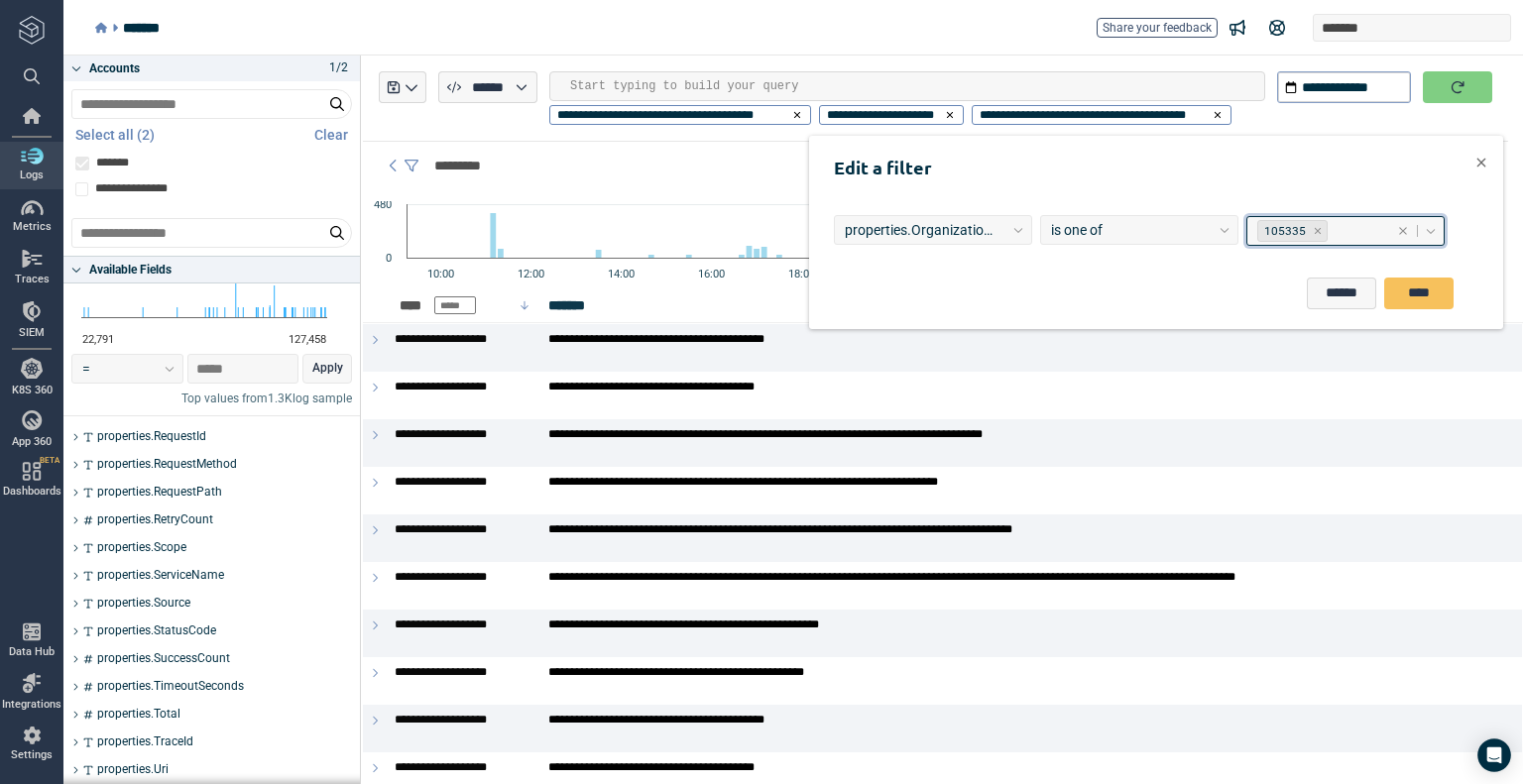 drag, startPoint x: 1266, startPoint y: 229, endPoint x: 1297, endPoint y: 228, distance: 31.016125 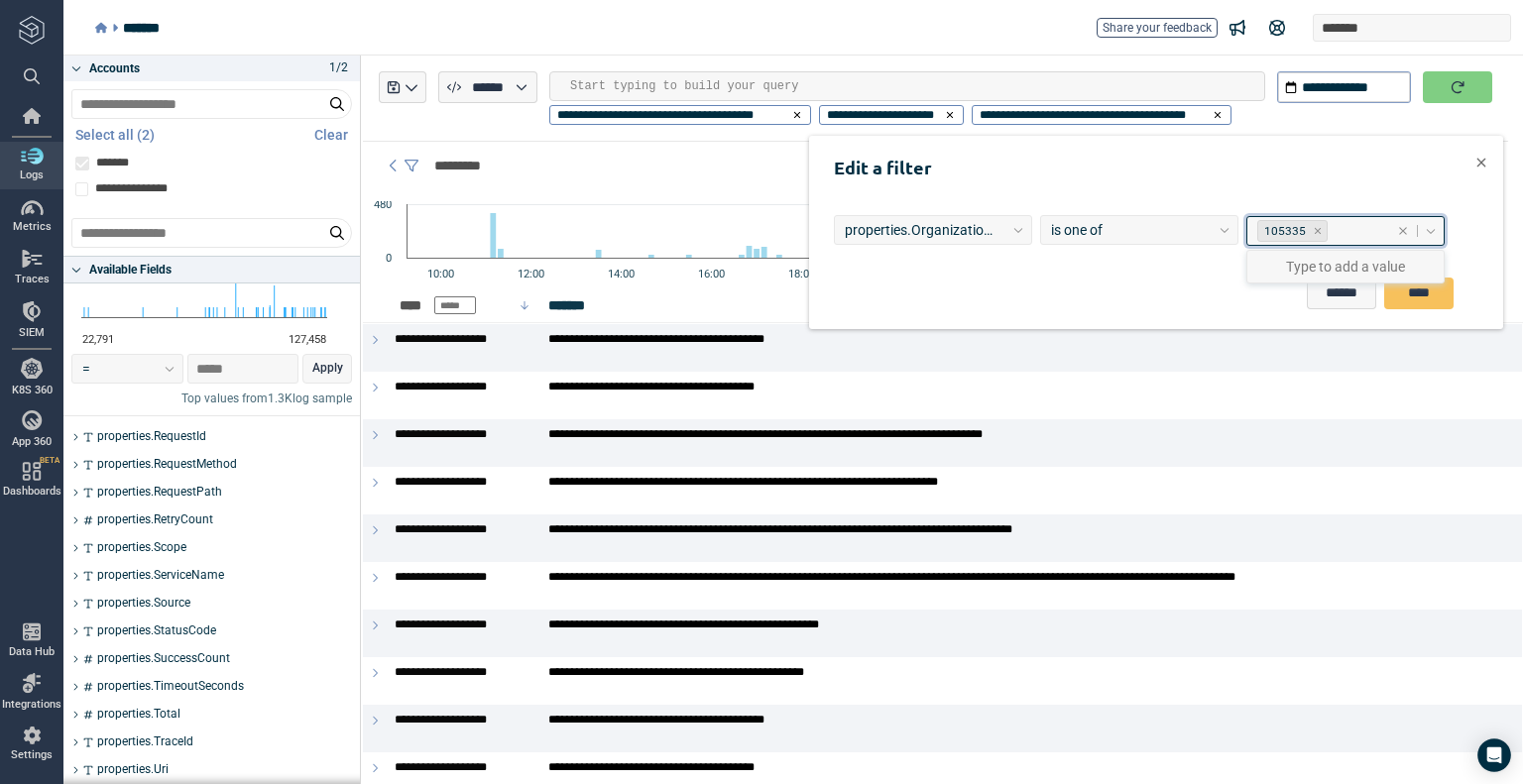 drag, startPoint x: 1297, startPoint y: 225, endPoint x: 1254, endPoint y: 227, distance: 43.046487 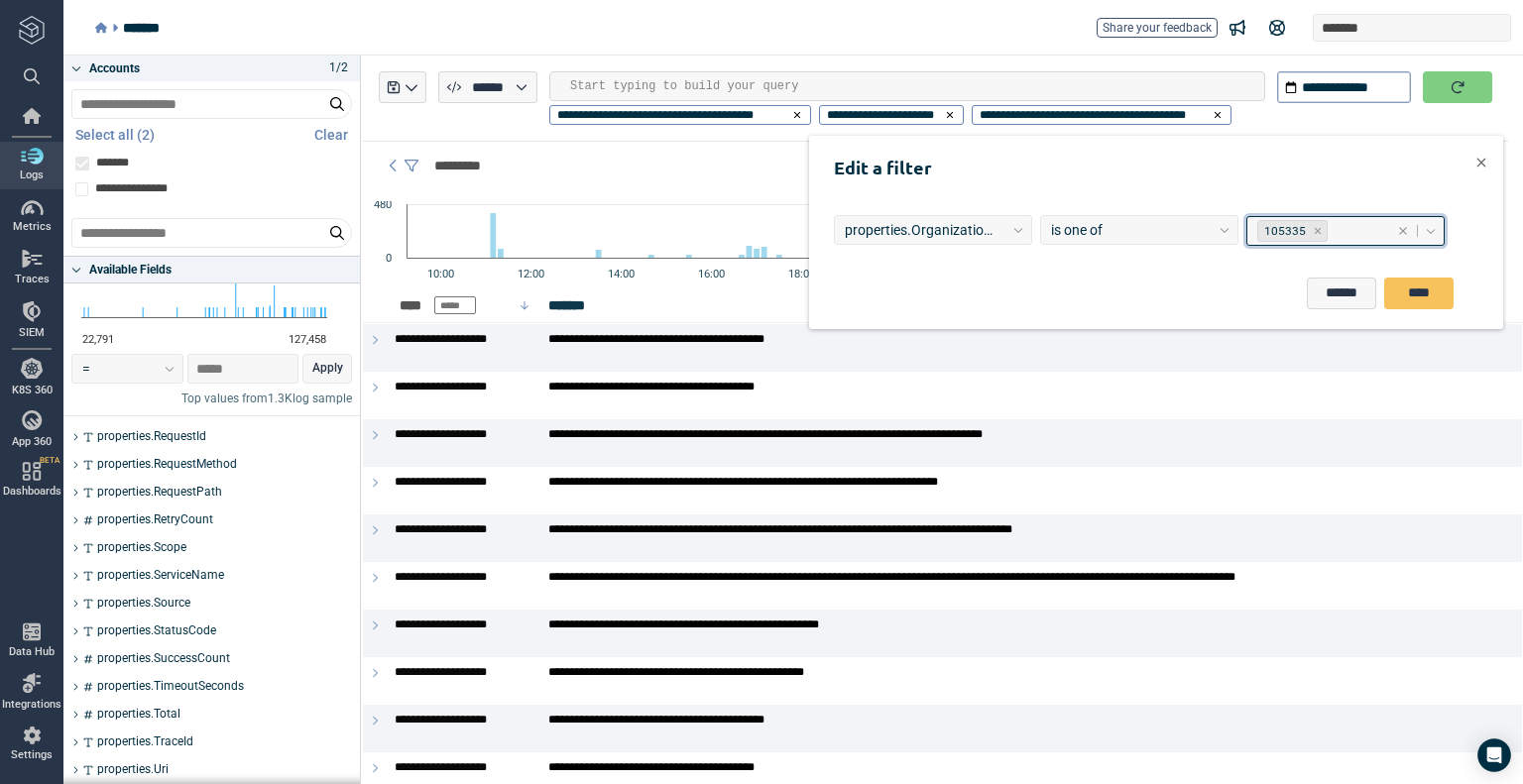 click on "******* Share your feedback *******" at bounding box center (803, 28) 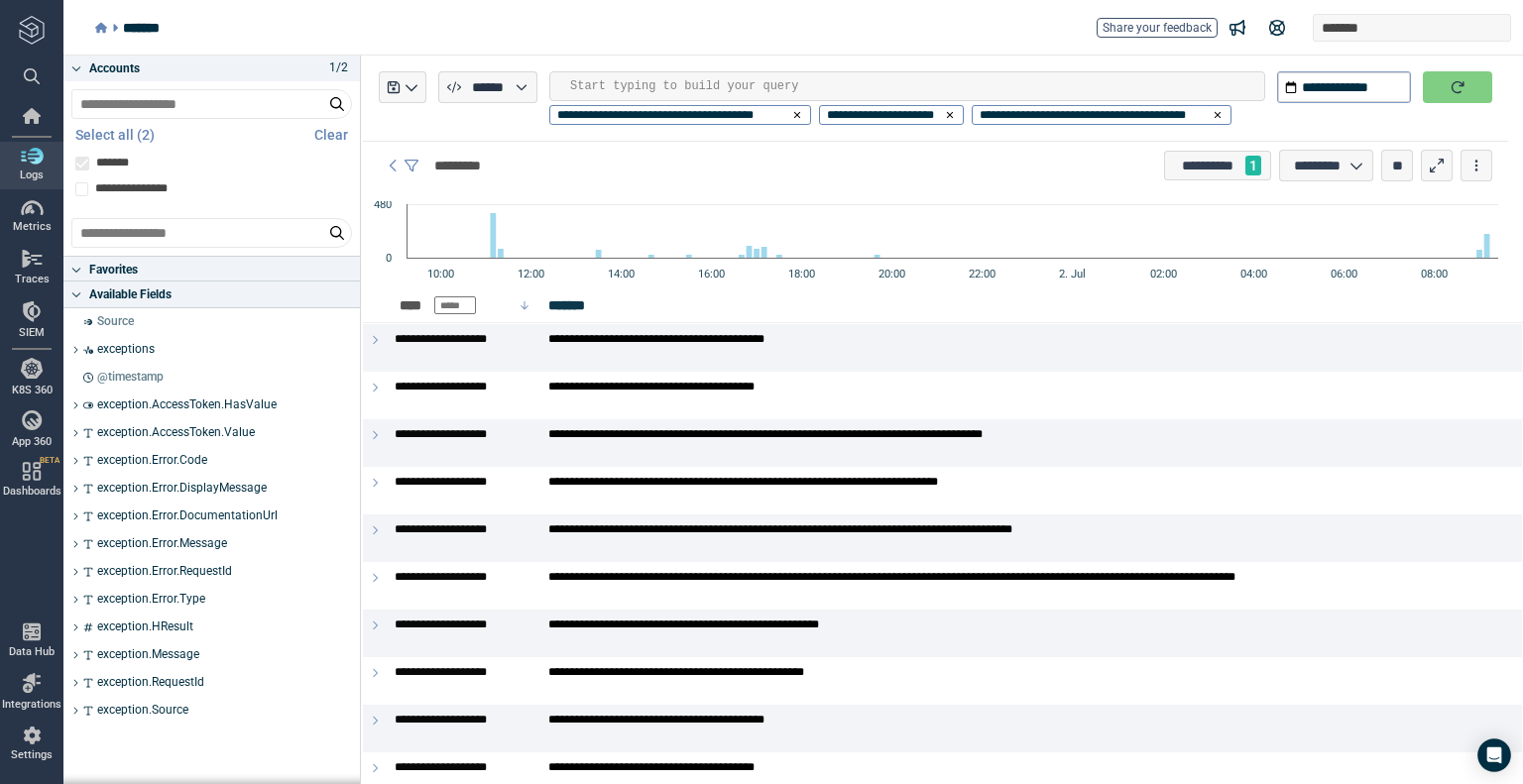 scroll, scrollTop: 0, scrollLeft: 0, axis: both 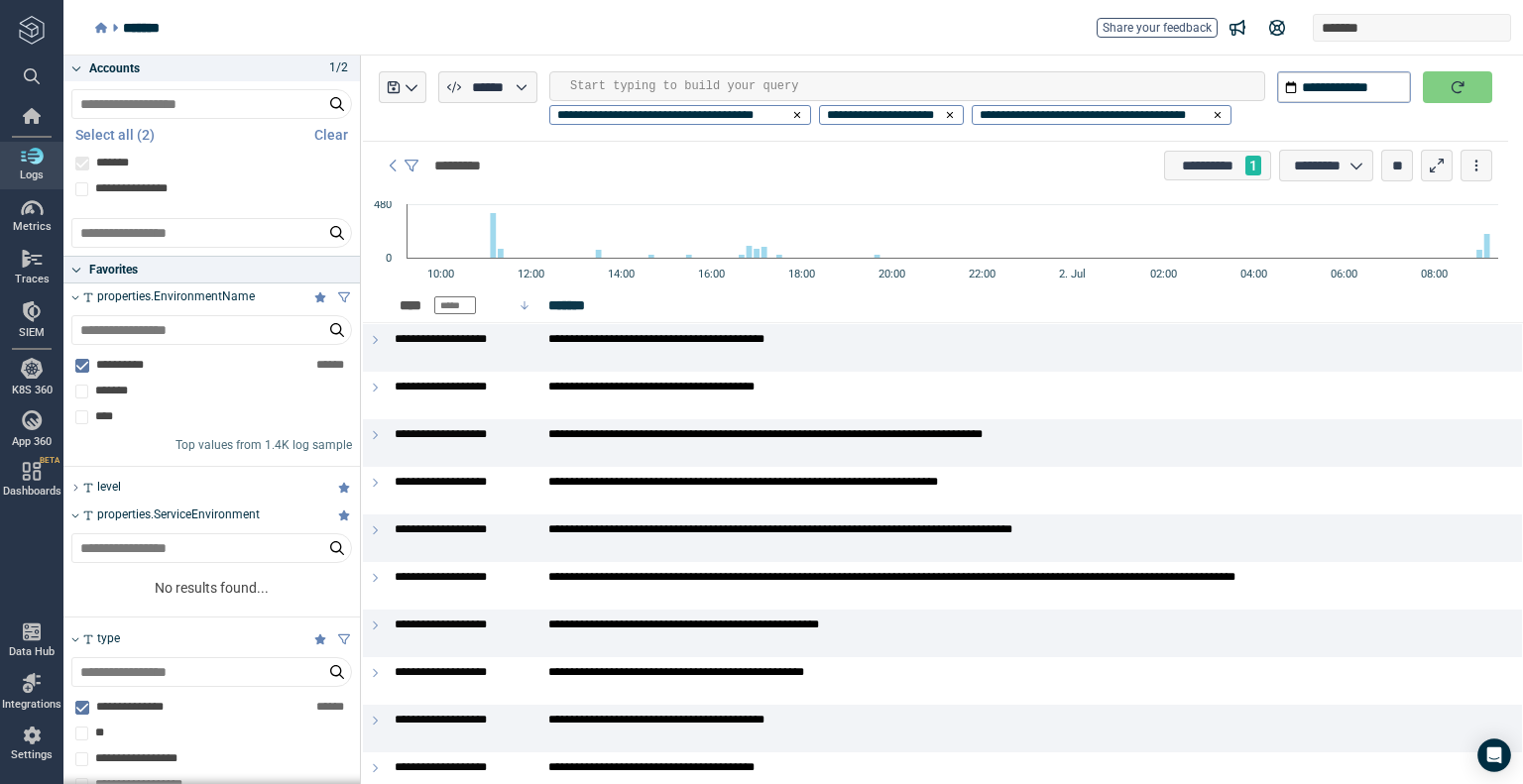 click at bounding box center [75, 488] 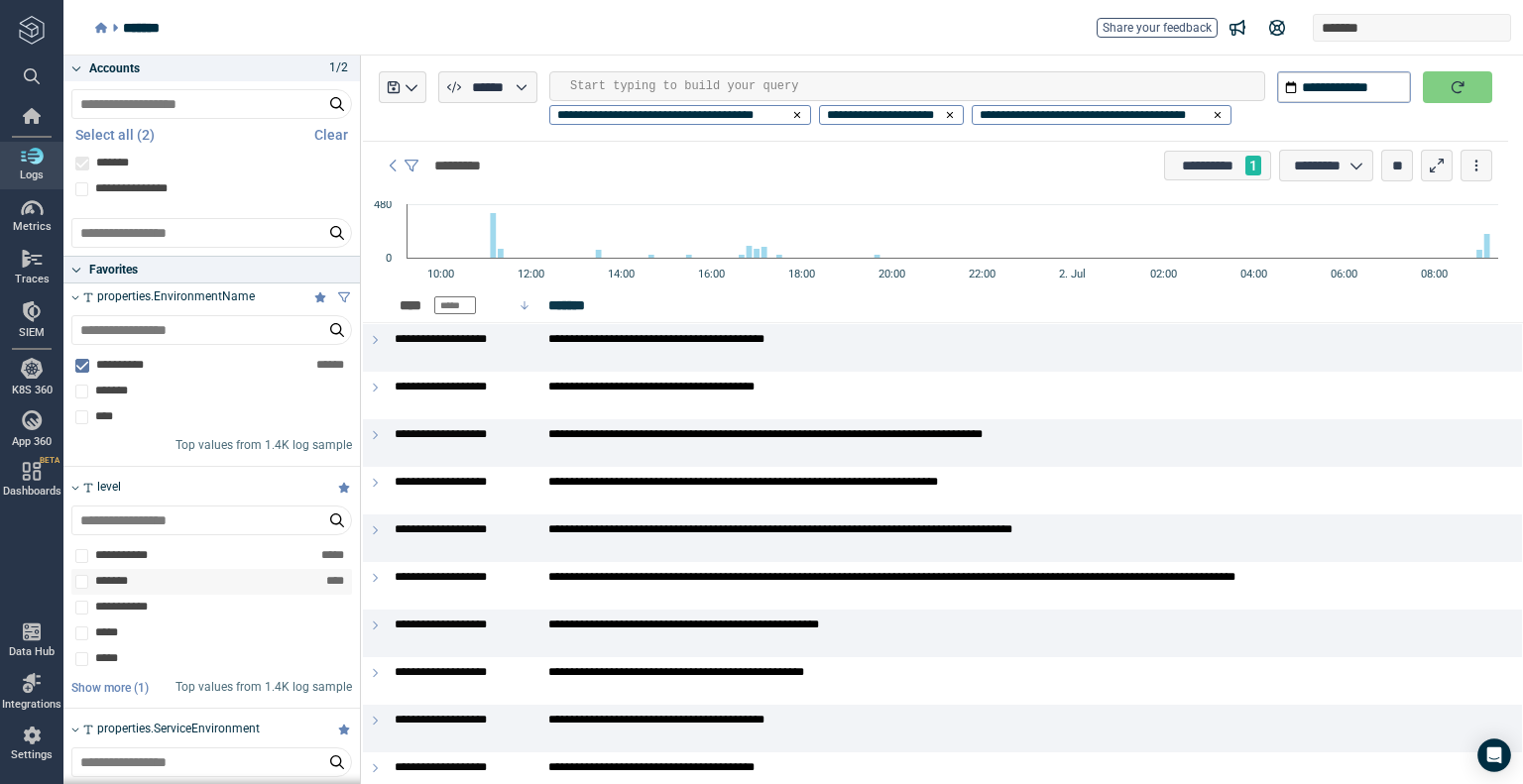 click on "******* **** *******" at bounding box center (211, 556) 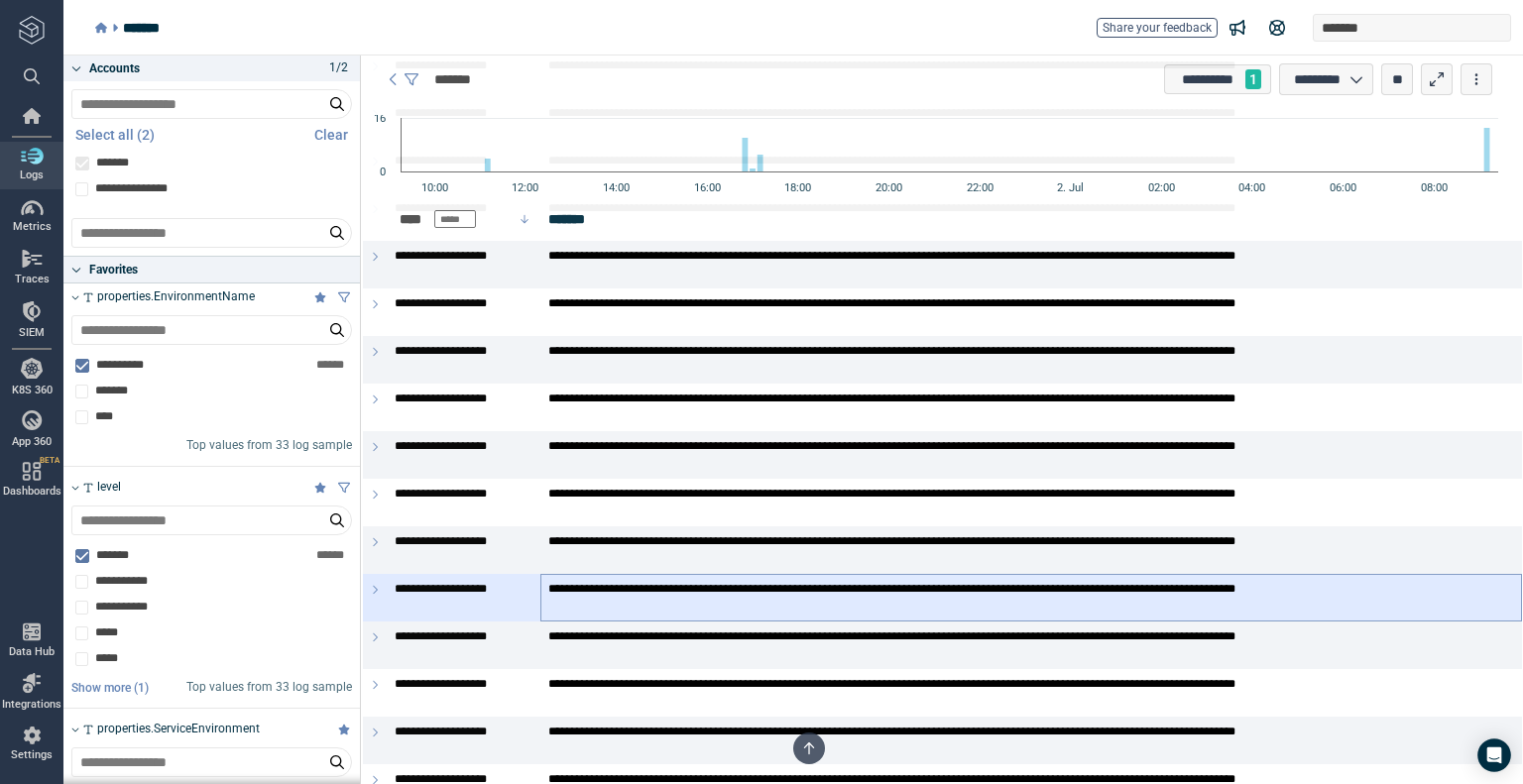 scroll, scrollTop: 1111, scrollLeft: 0, axis: vertical 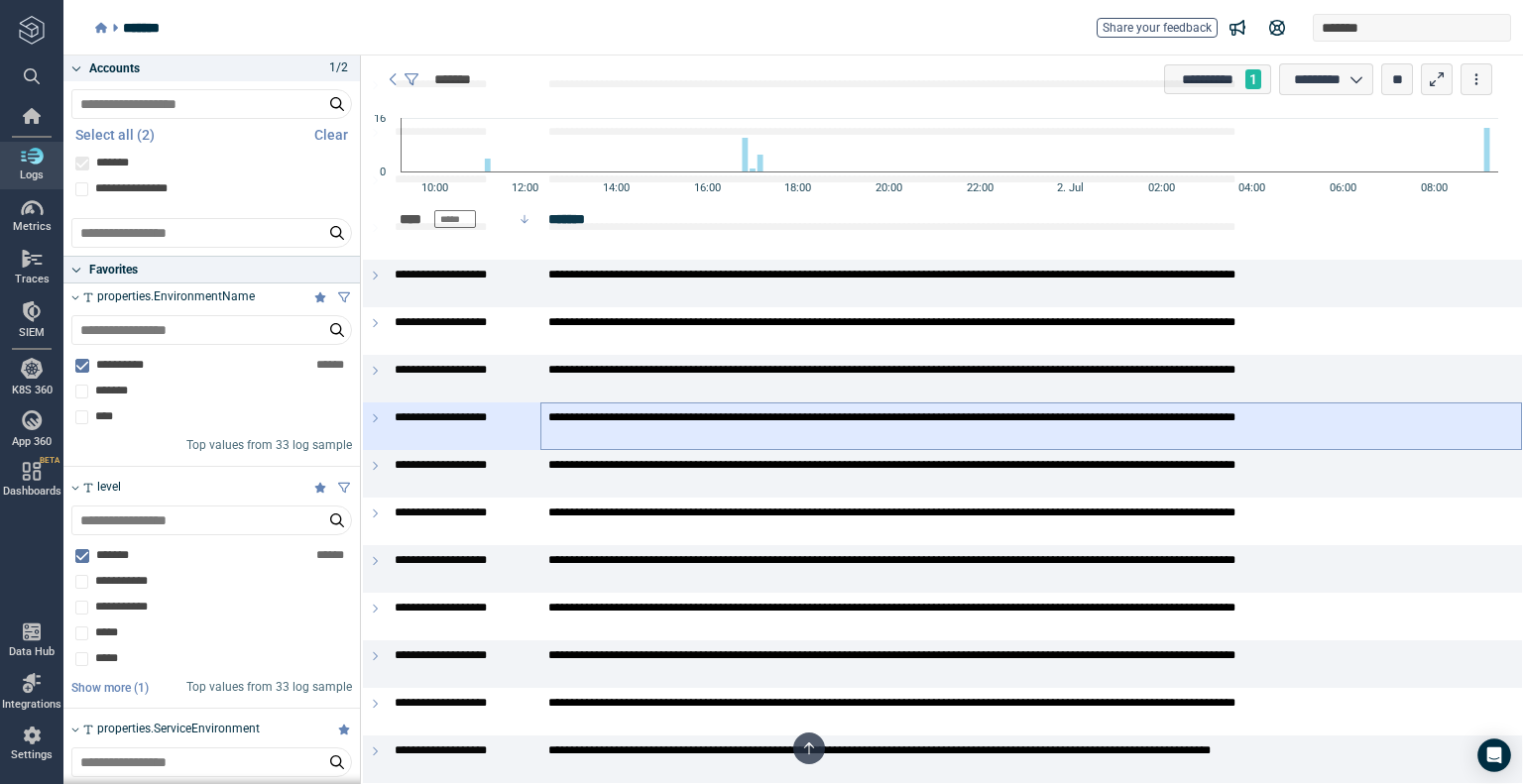 drag, startPoint x: 372, startPoint y: 414, endPoint x: 779, endPoint y: 422, distance: 407.07862 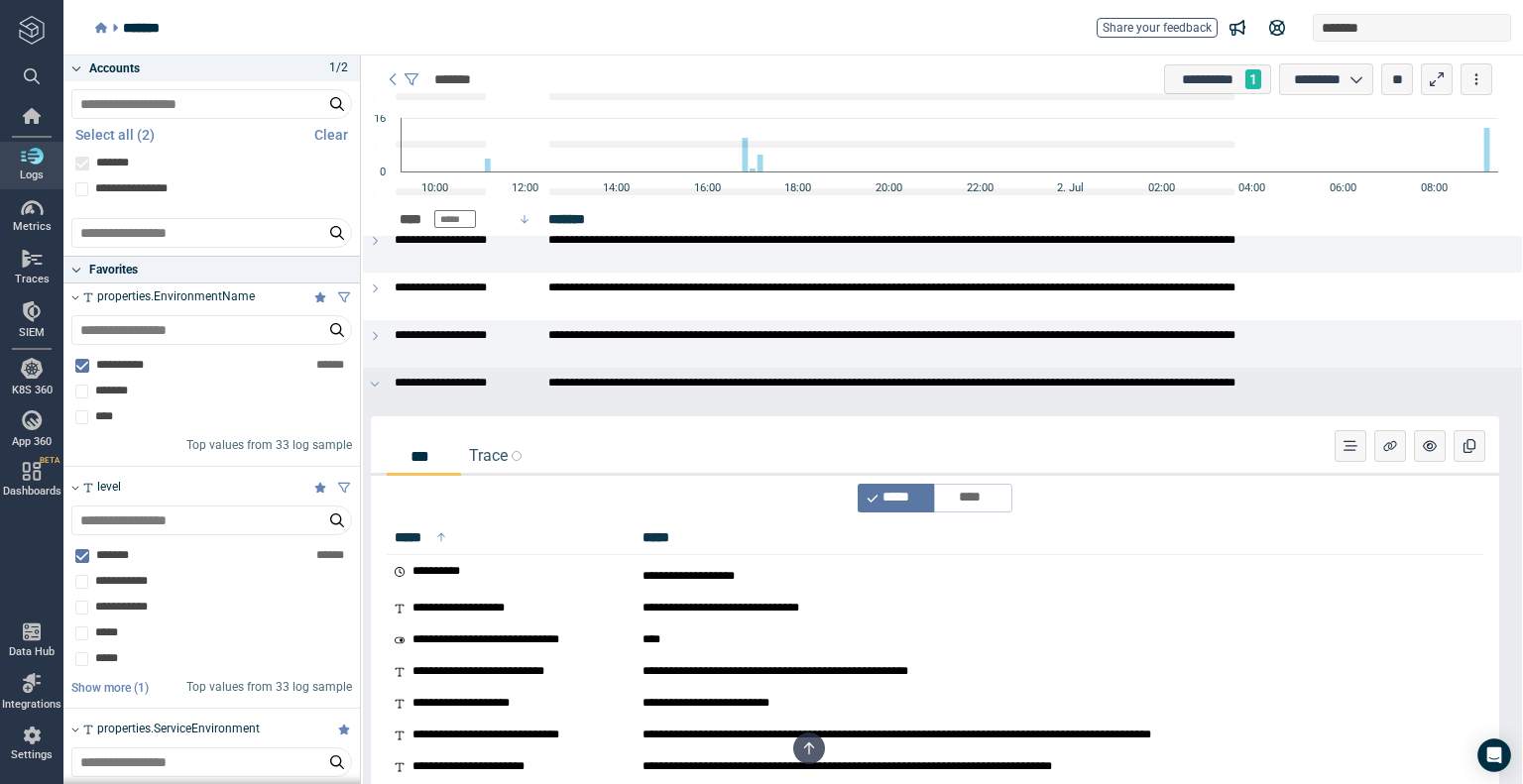 scroll, scrollTop: 1111, scrollLeft: 0, axis: vertical 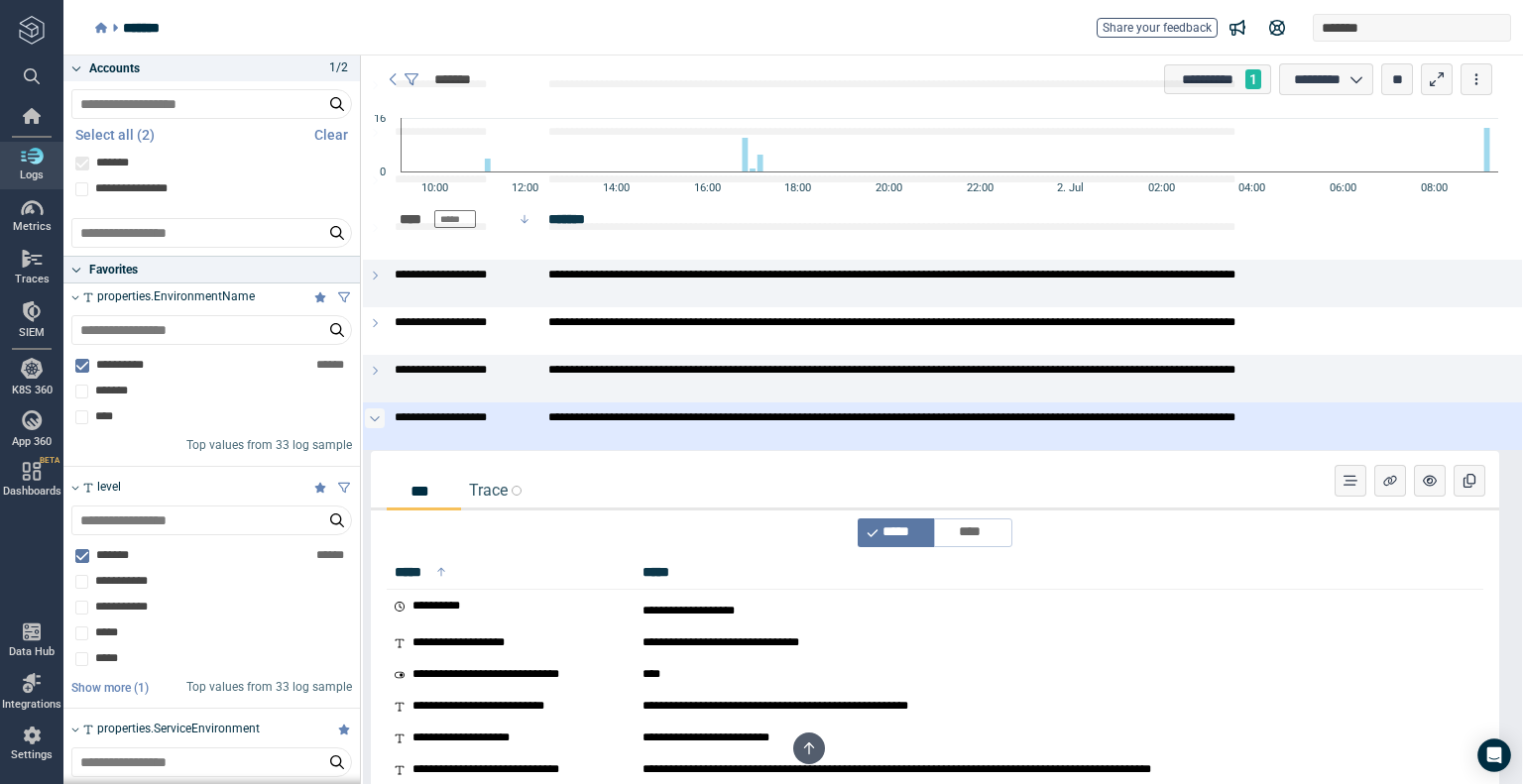 click at bounding box center [375, 418] 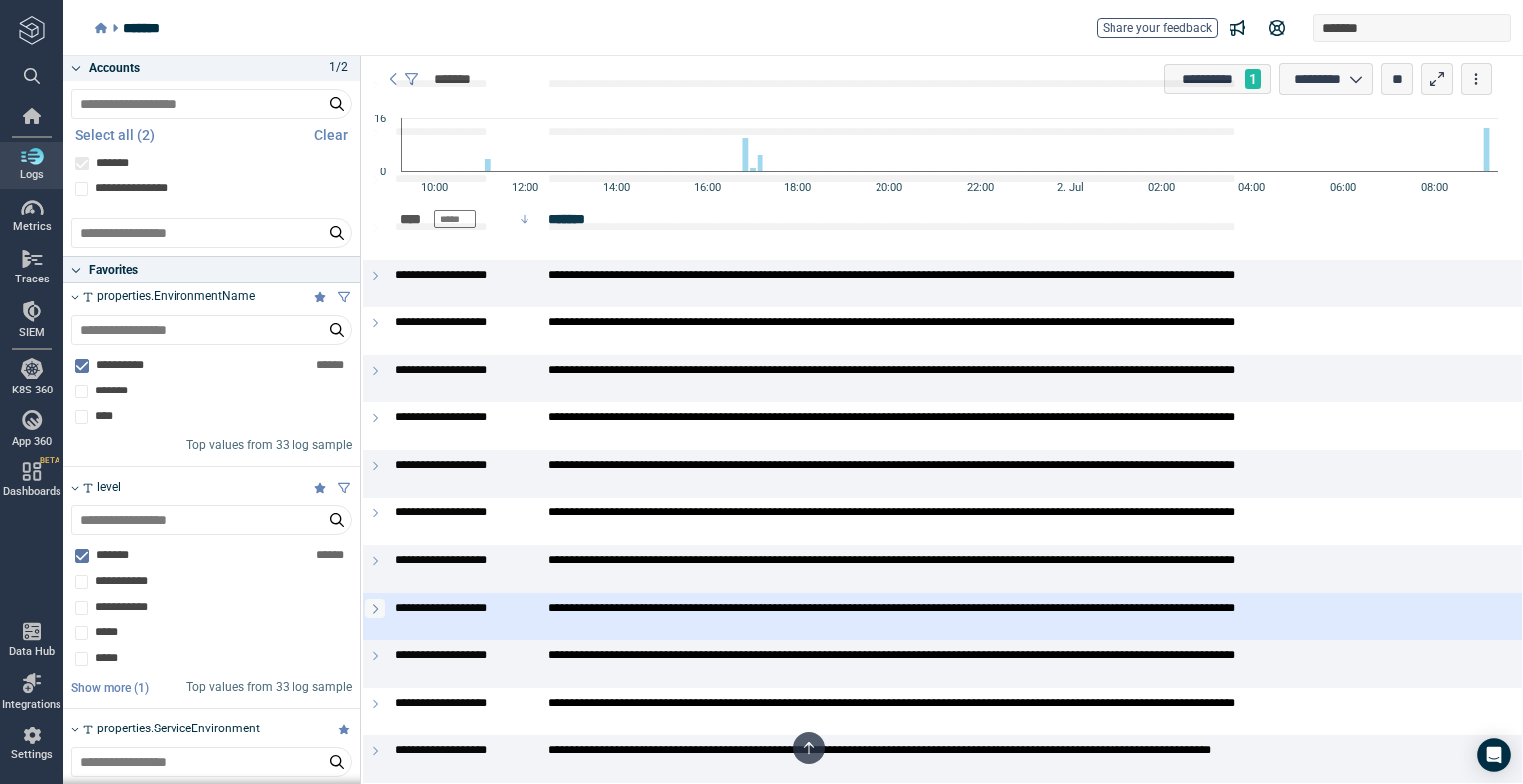 click at bounding box center [375, 609] 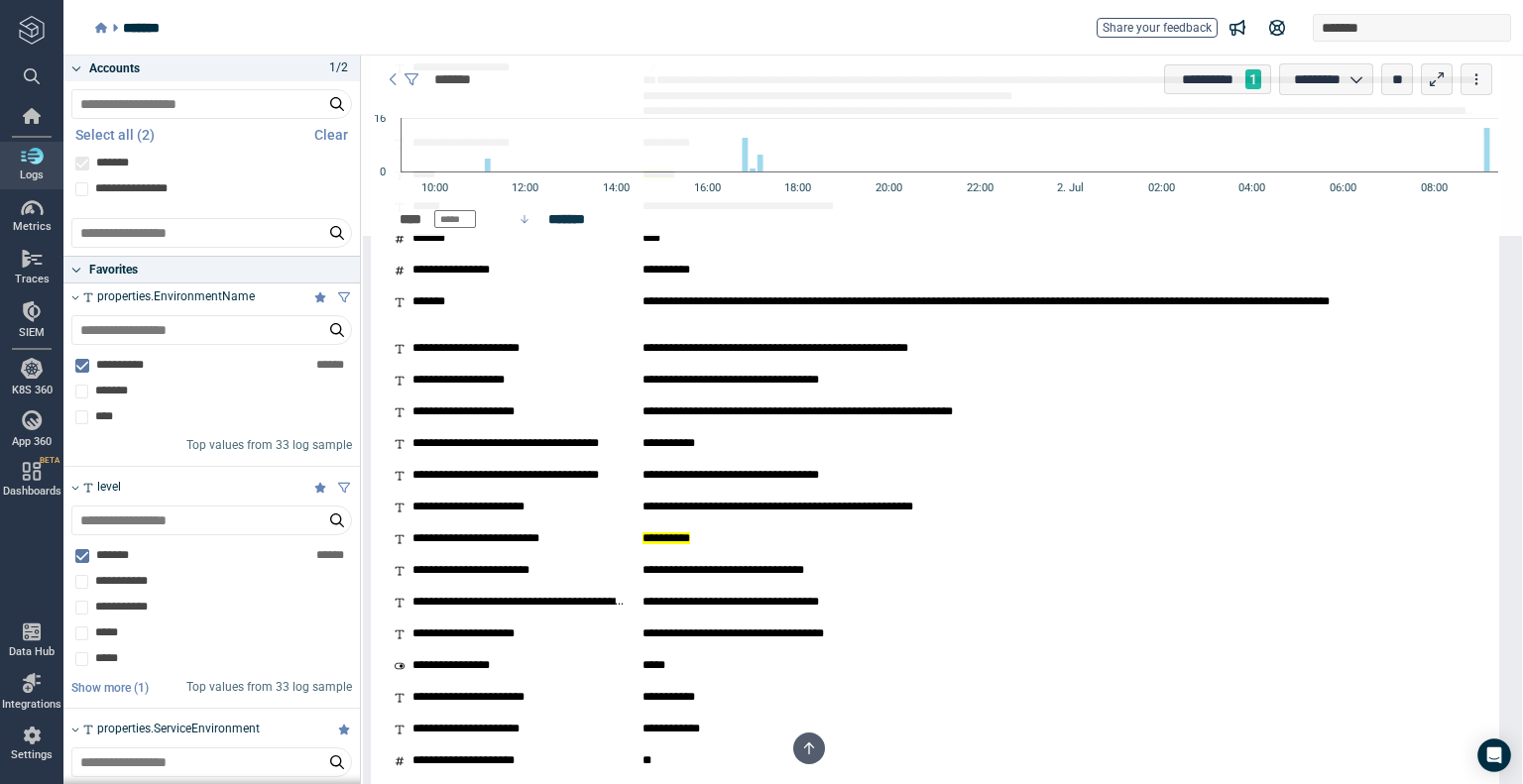 scroll, scrollTop: 2201, scrollLeft: 0, axis: vertical 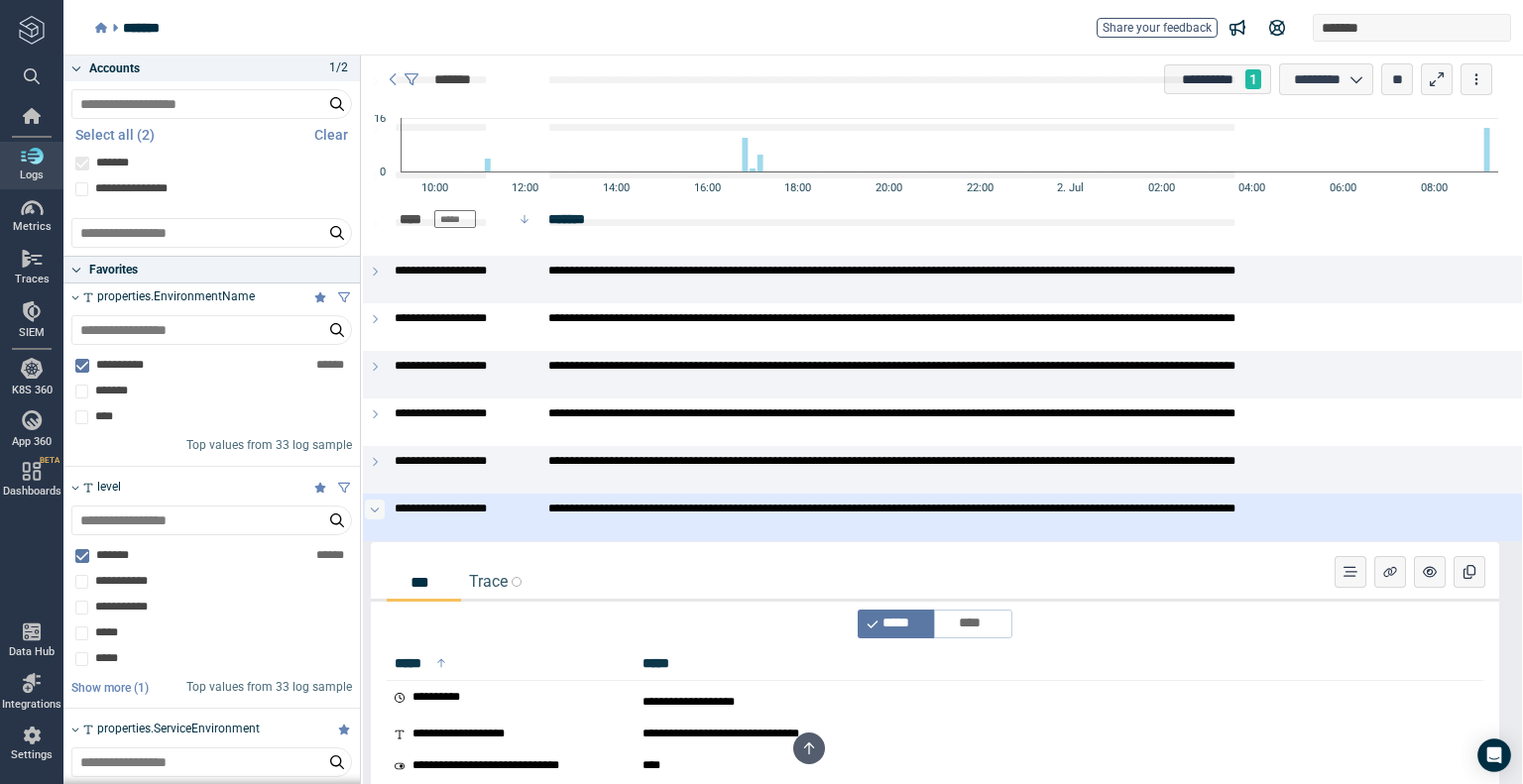click at bounding box center (375, 509) 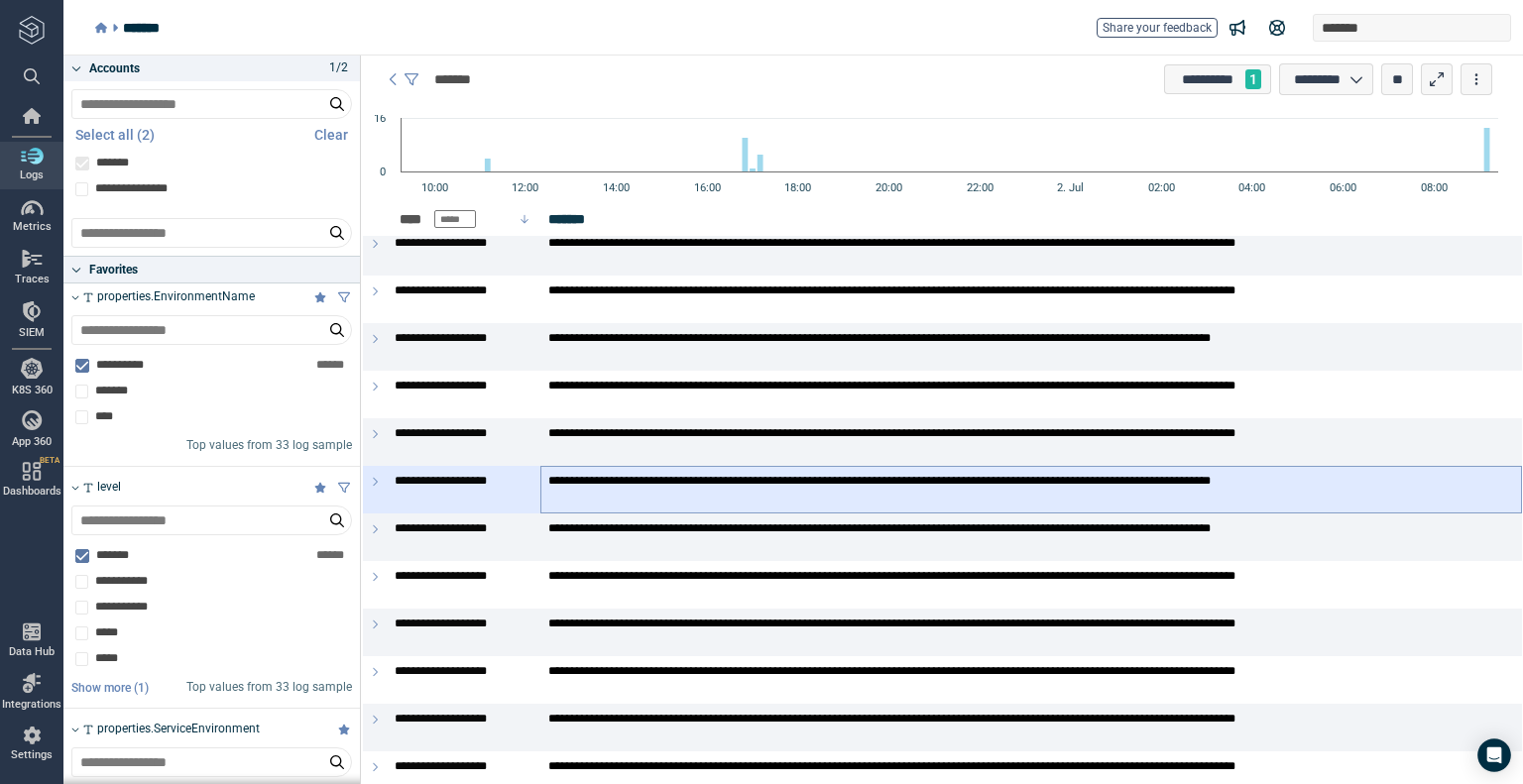 scroll, scrollTop: 0, scrollLeft: 0, axis: both 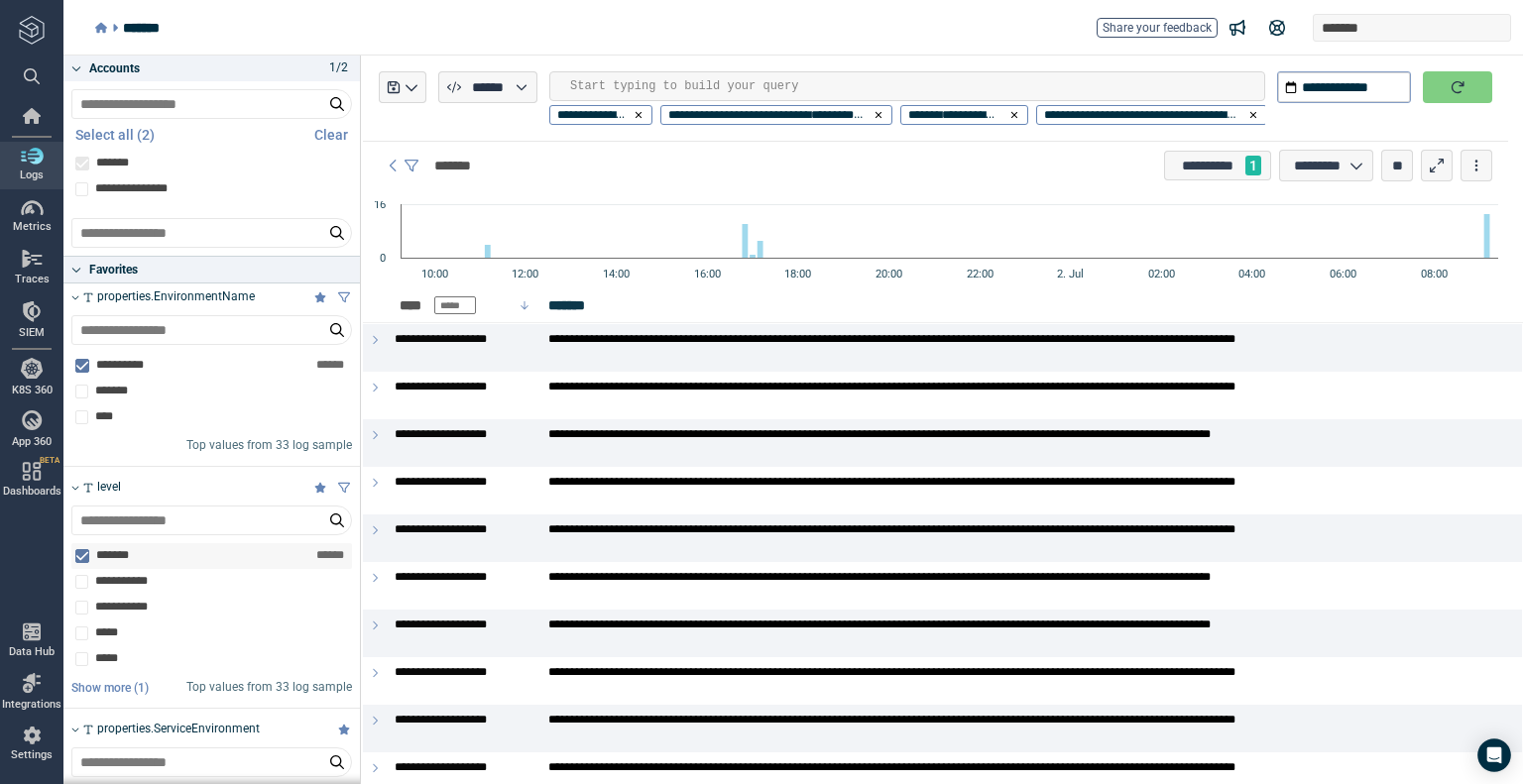 click at bounding box center [82, 556] 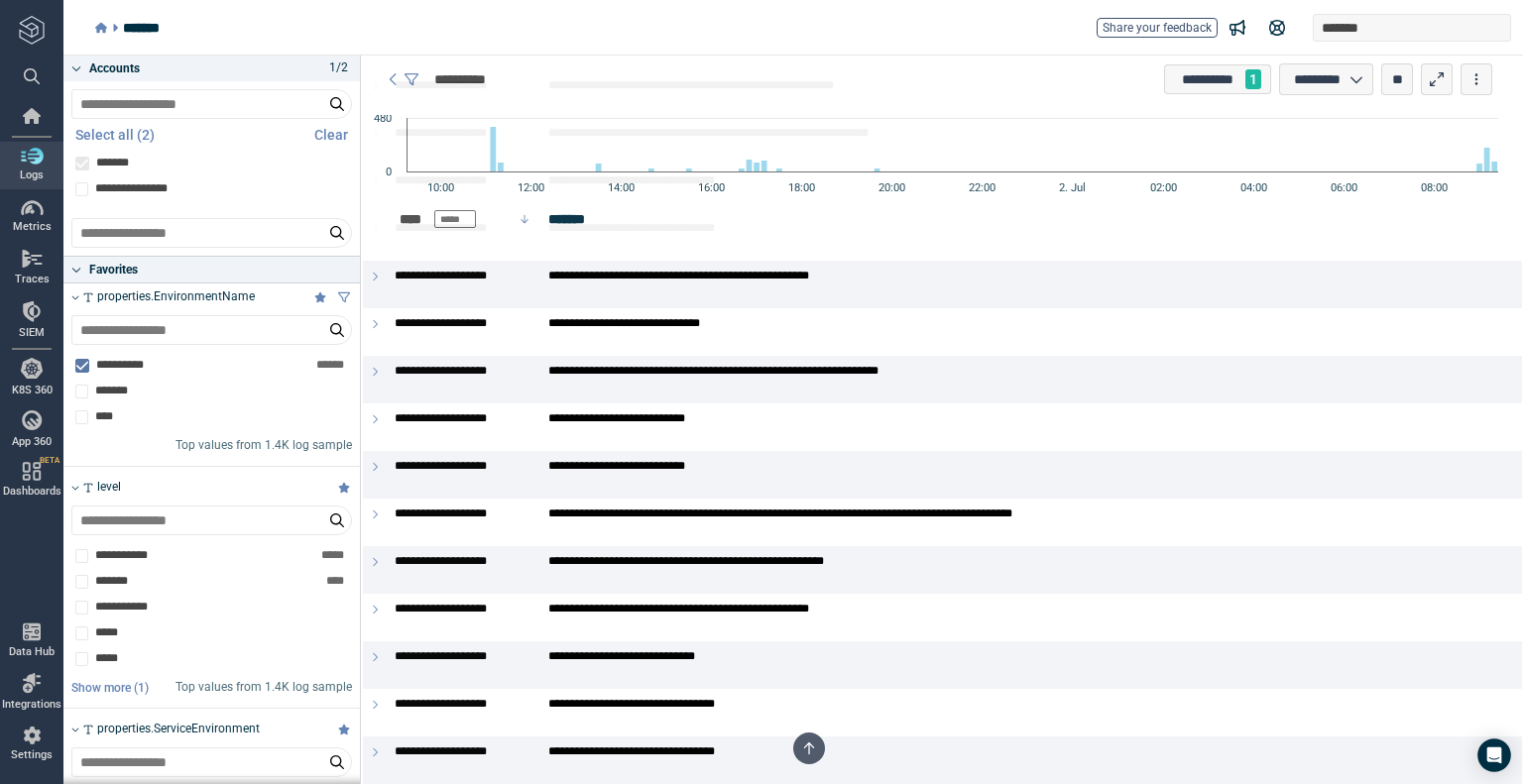 scroll, scrollTop: 2181, scrollLeft: 0, axis: vertical 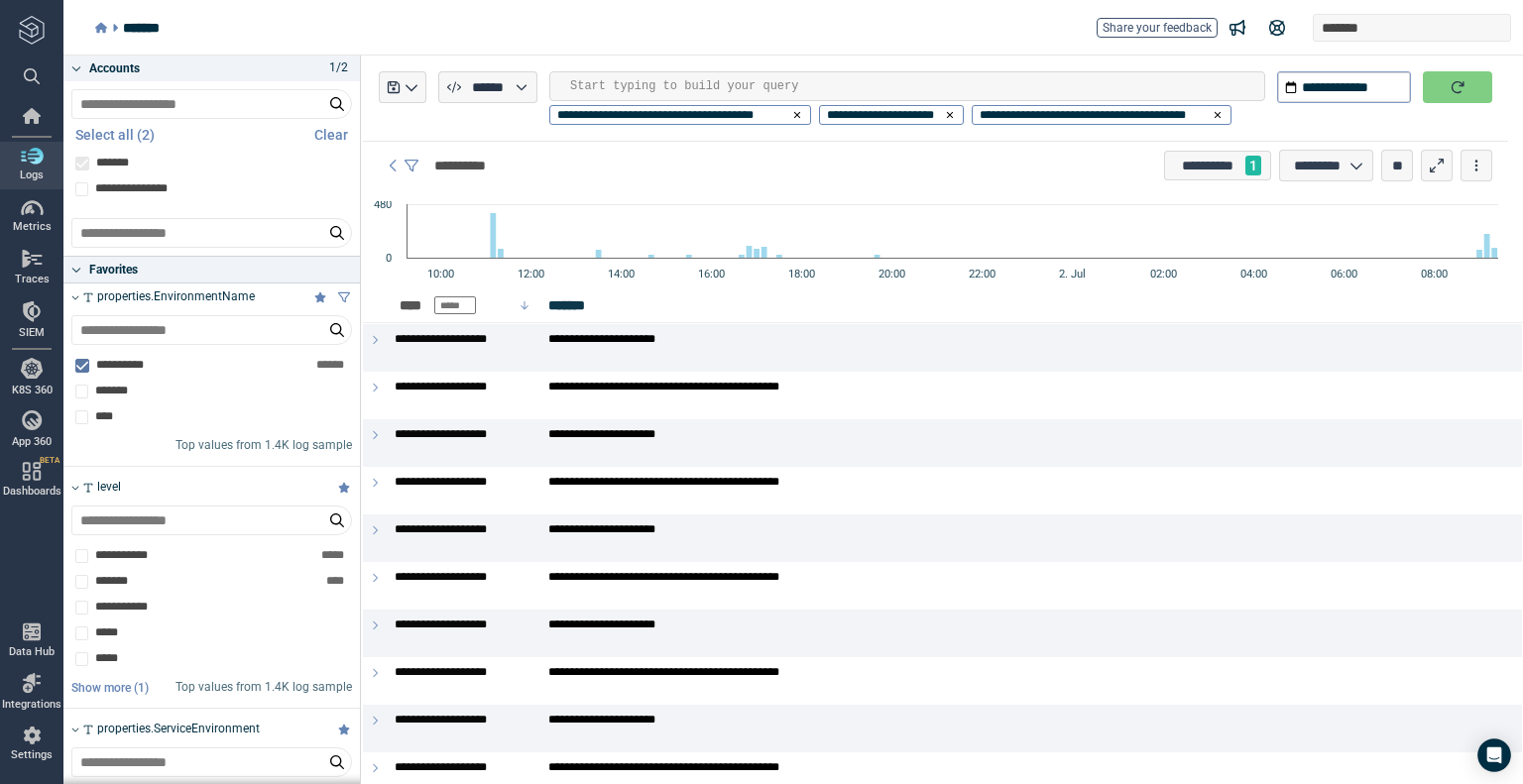click on "******* Share your feedback *******" at bounding box center [803, 28] 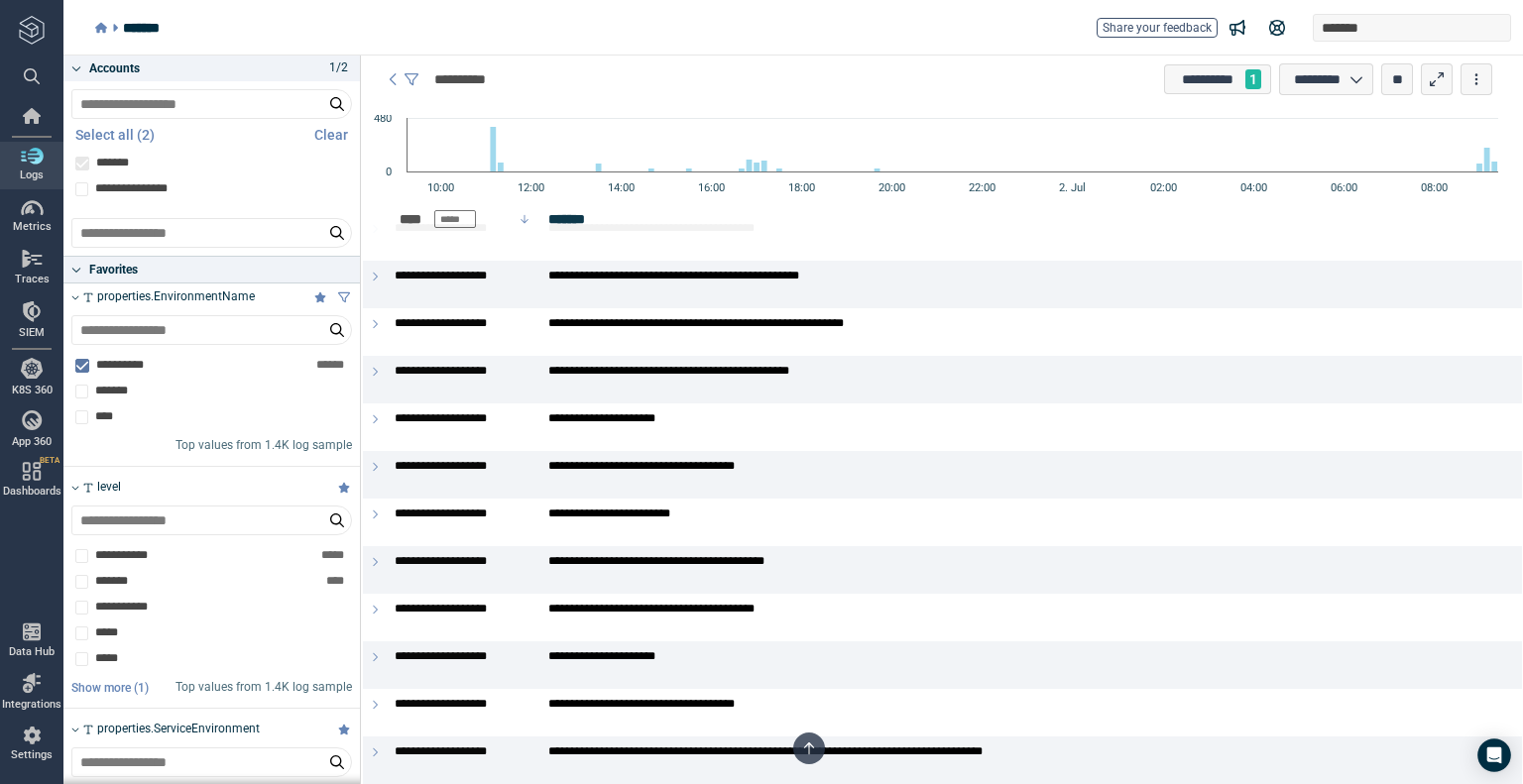 scroll, scrollTop: 17841, scrollLeft: 0, axis: vertical 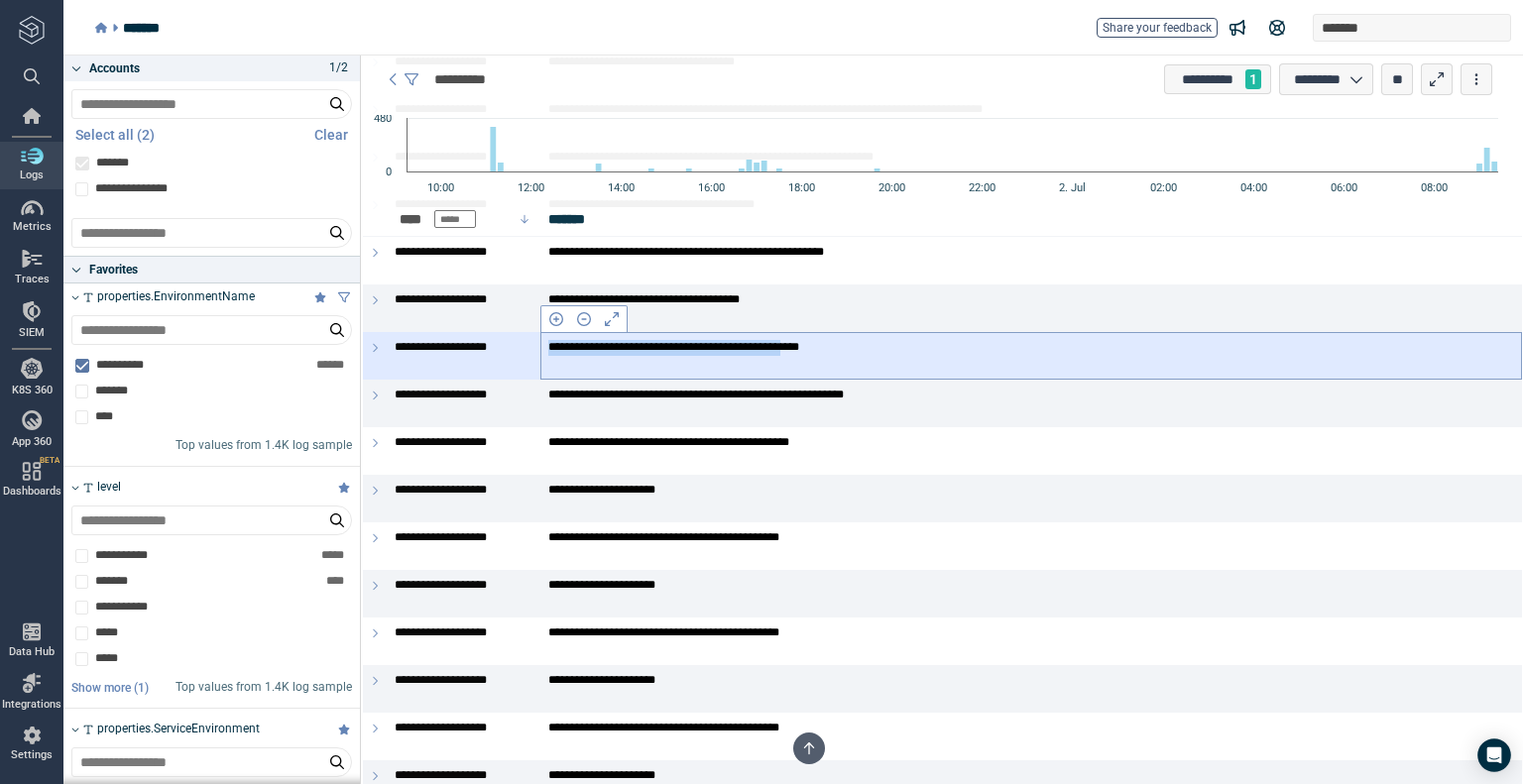drag, startPoint x: 548, startPoint y: 349, endPoint x: 884, endPoint y: 347, distance: 336.006 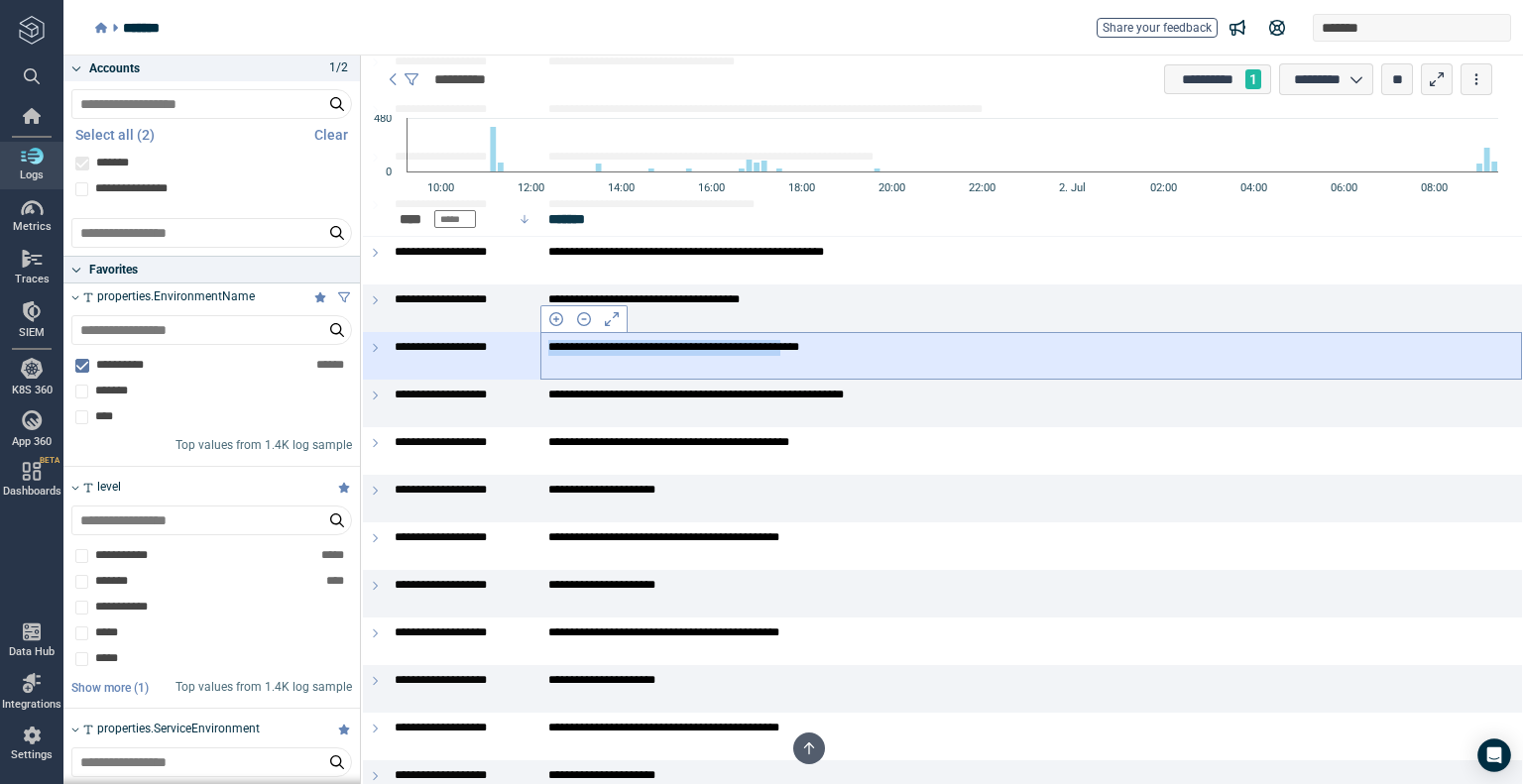 click on "**********" at bounding box center [1023, 348] 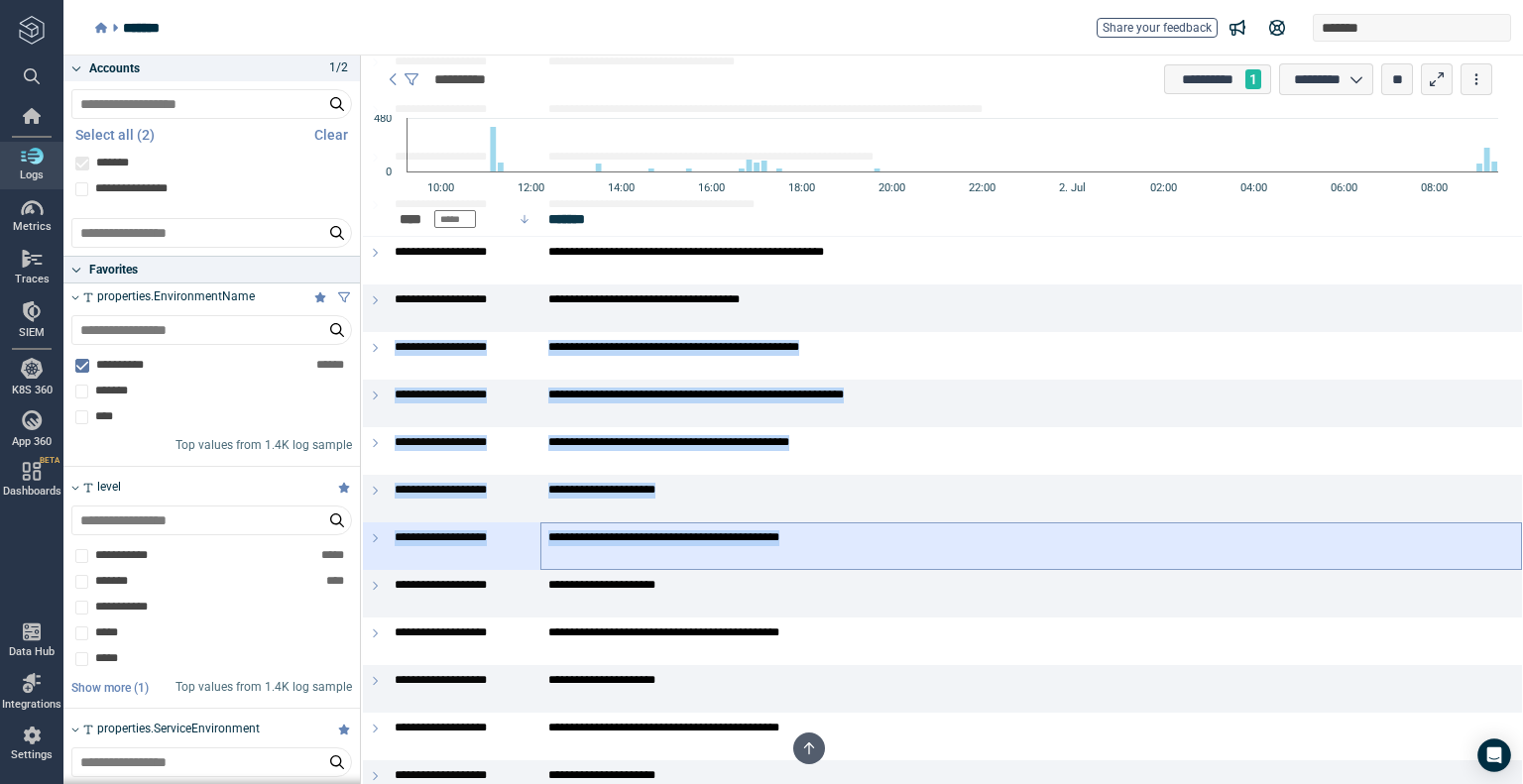 drag, startPoint x: 390, startPoint y: 347, endPoint x: 932, endPoint y: 546, distance: 577.3777 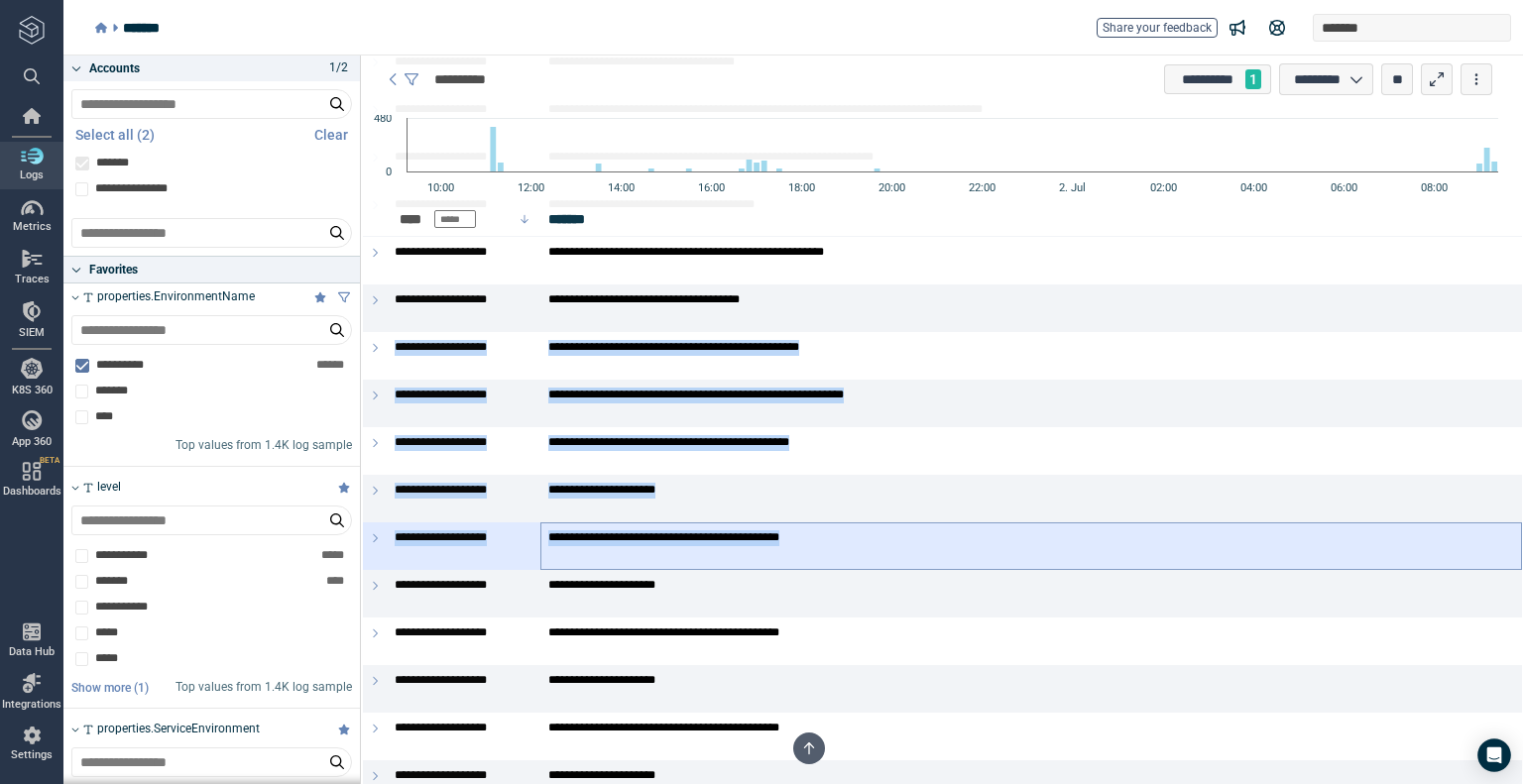 click on "**********" at bounding box center [942, -7803] 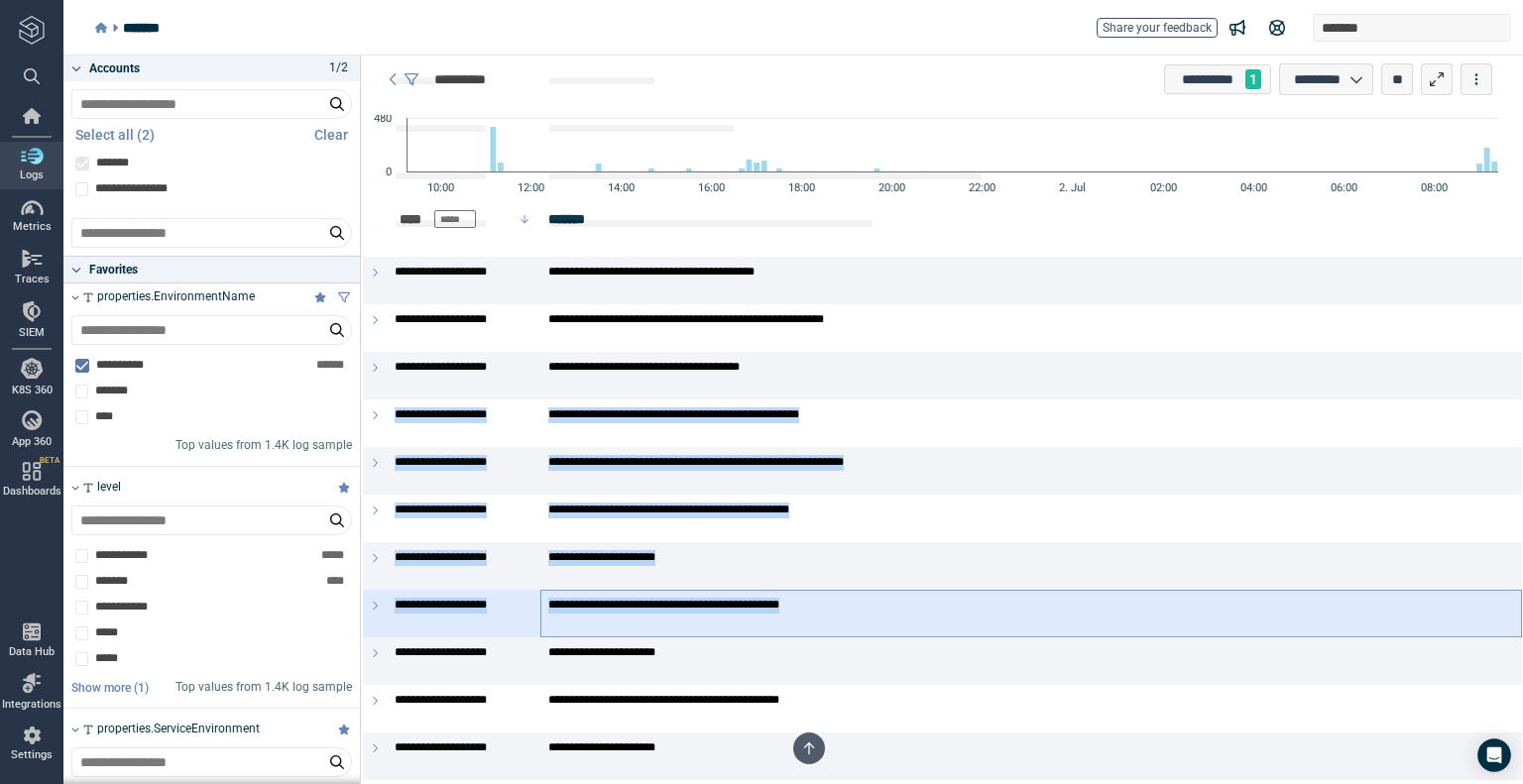 scroll, scrollTop: 17543, scrollLeft: 0, axis: vertical 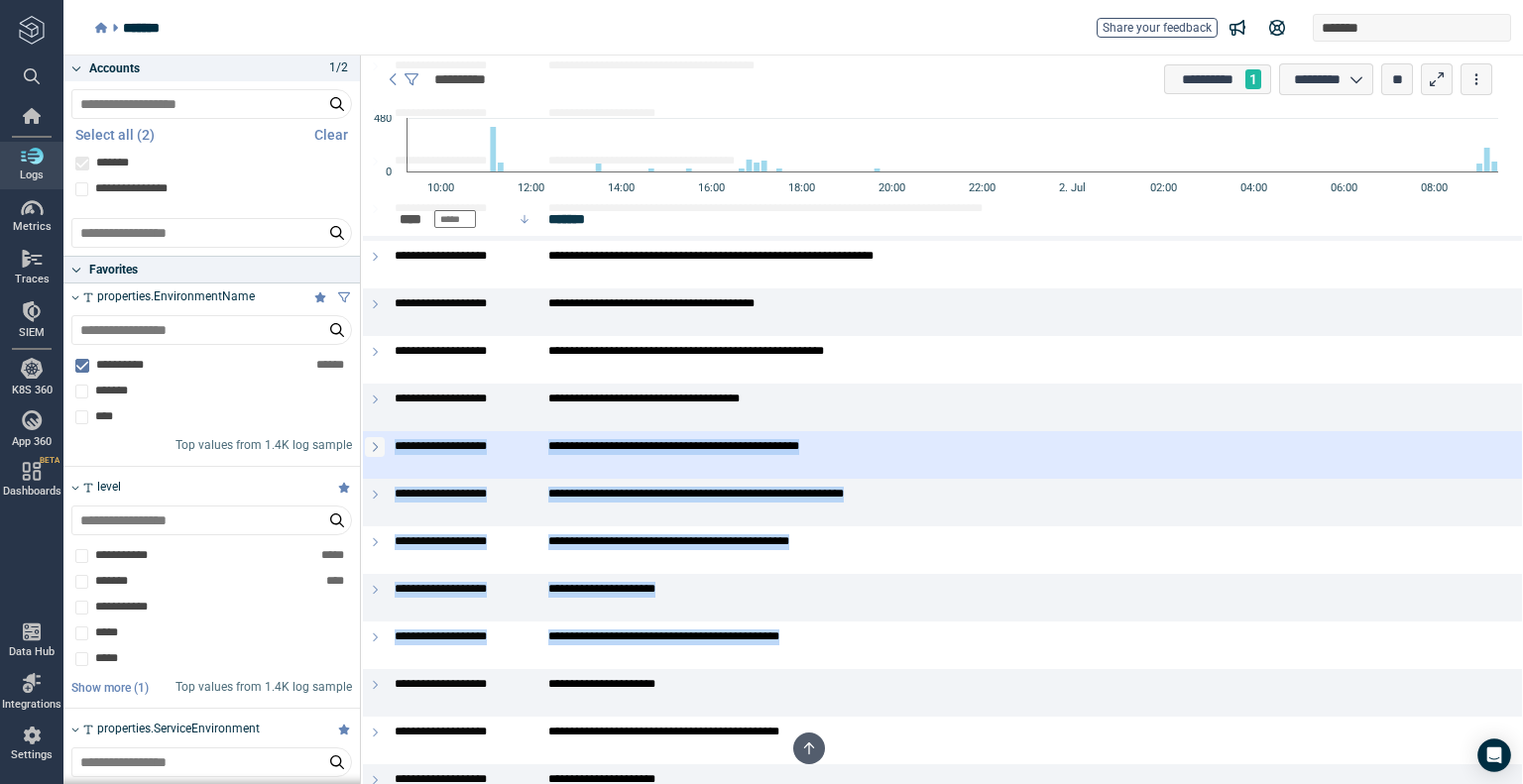 click at bounding box center (375, 447) 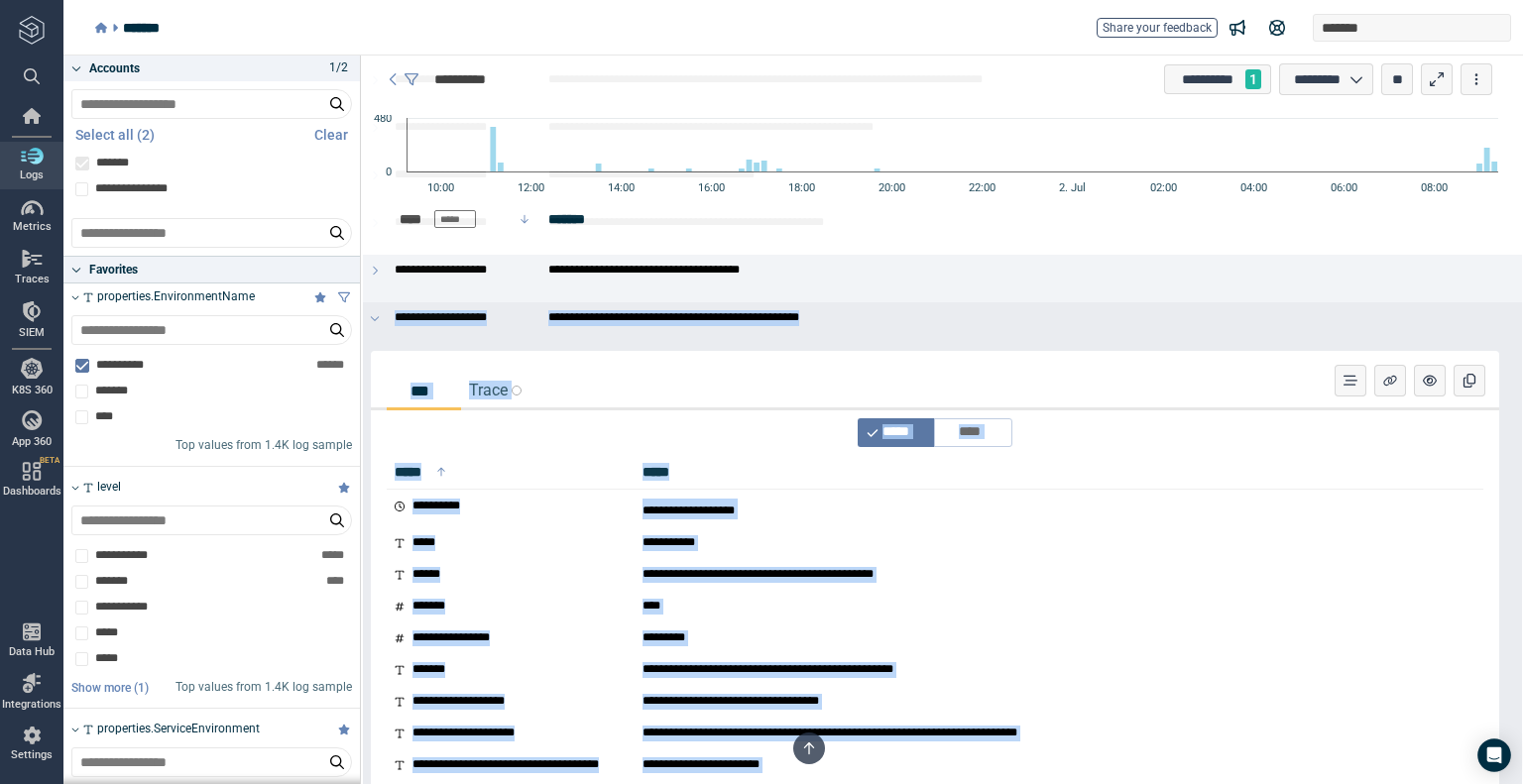 scroll, scrollTop: 17841, scrollLeft: 0, axis: vertical 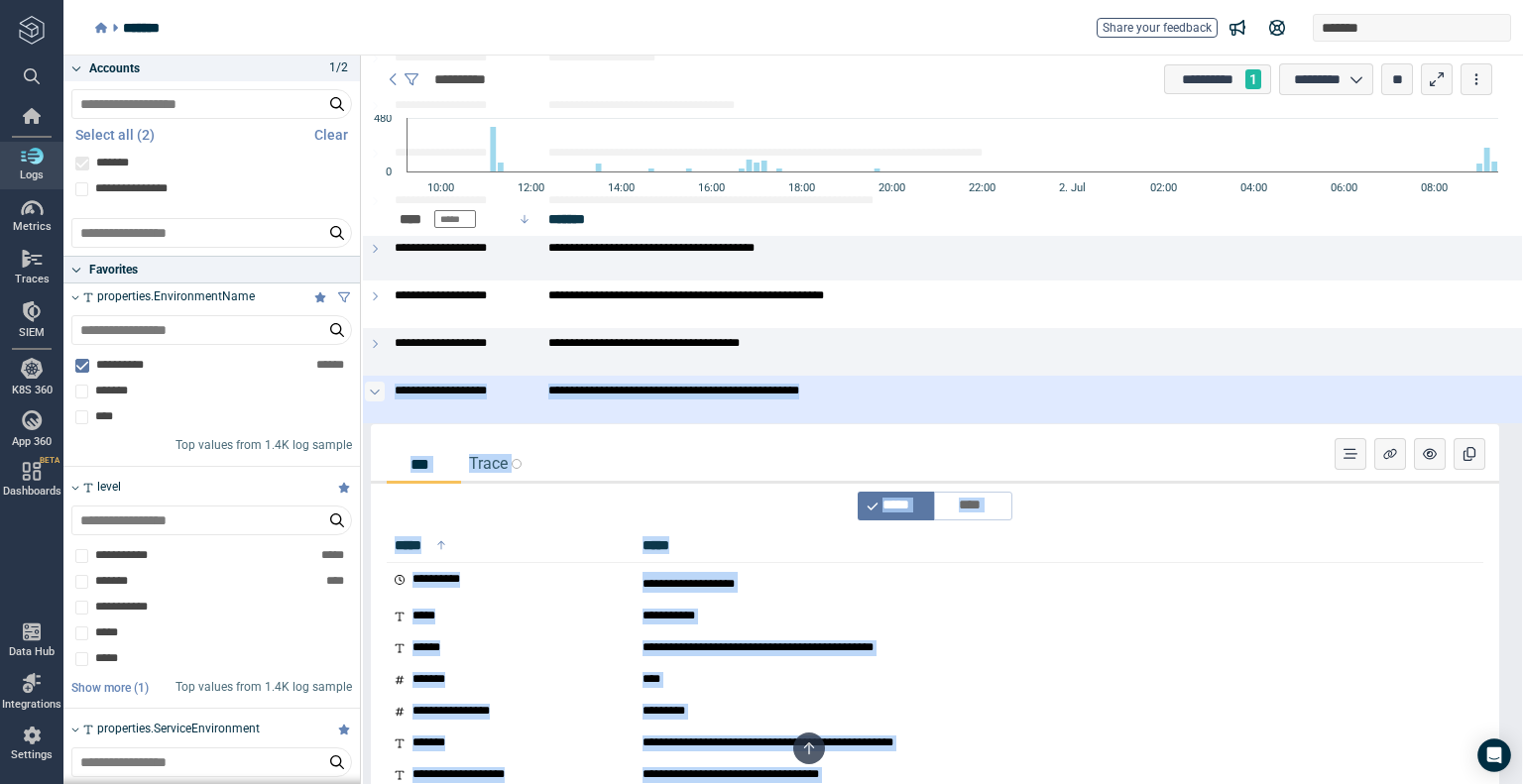 click at bounding box center (375, 392) 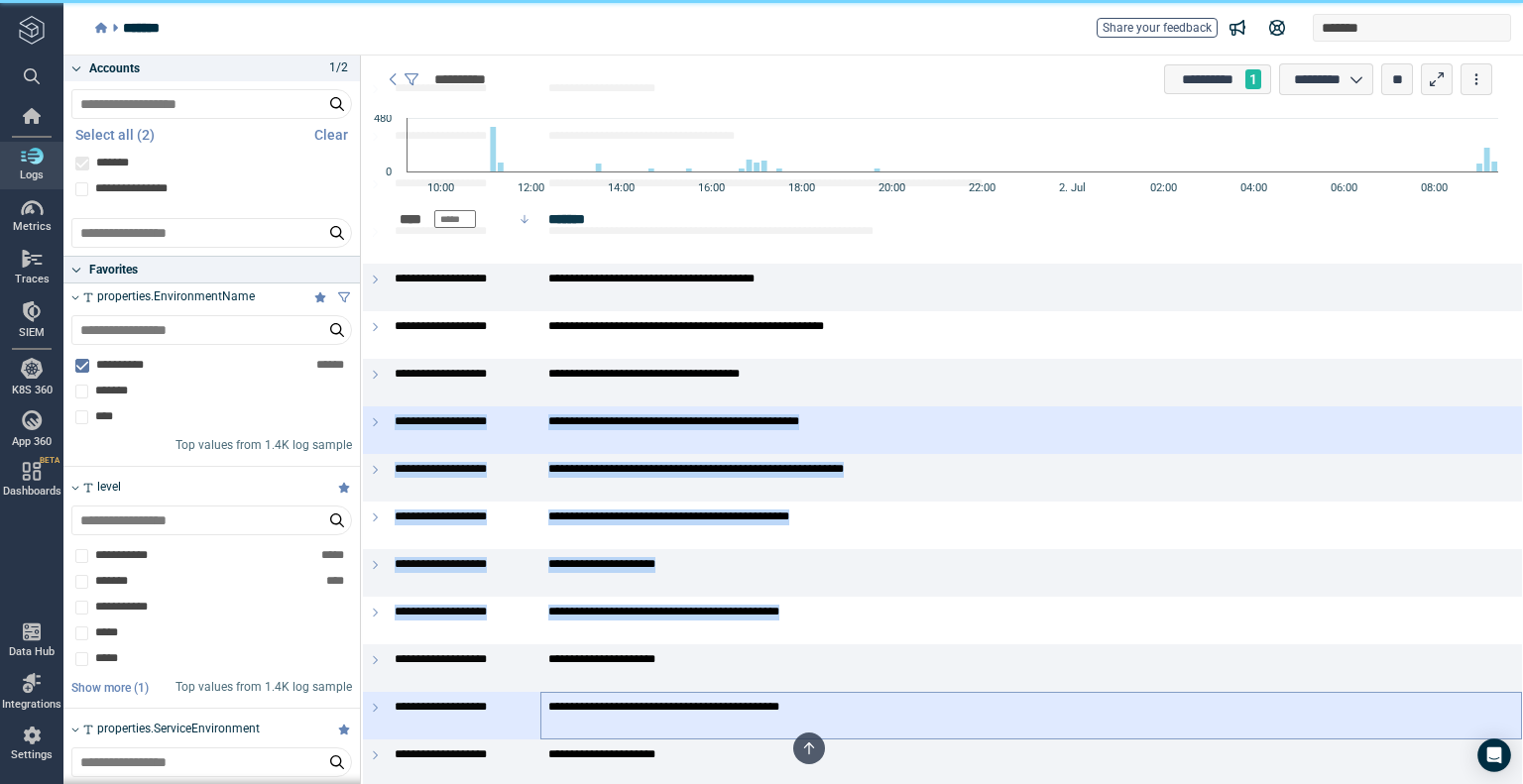 scroll, scrollTop: 17481, scrollLeft: 0, axis: vertical 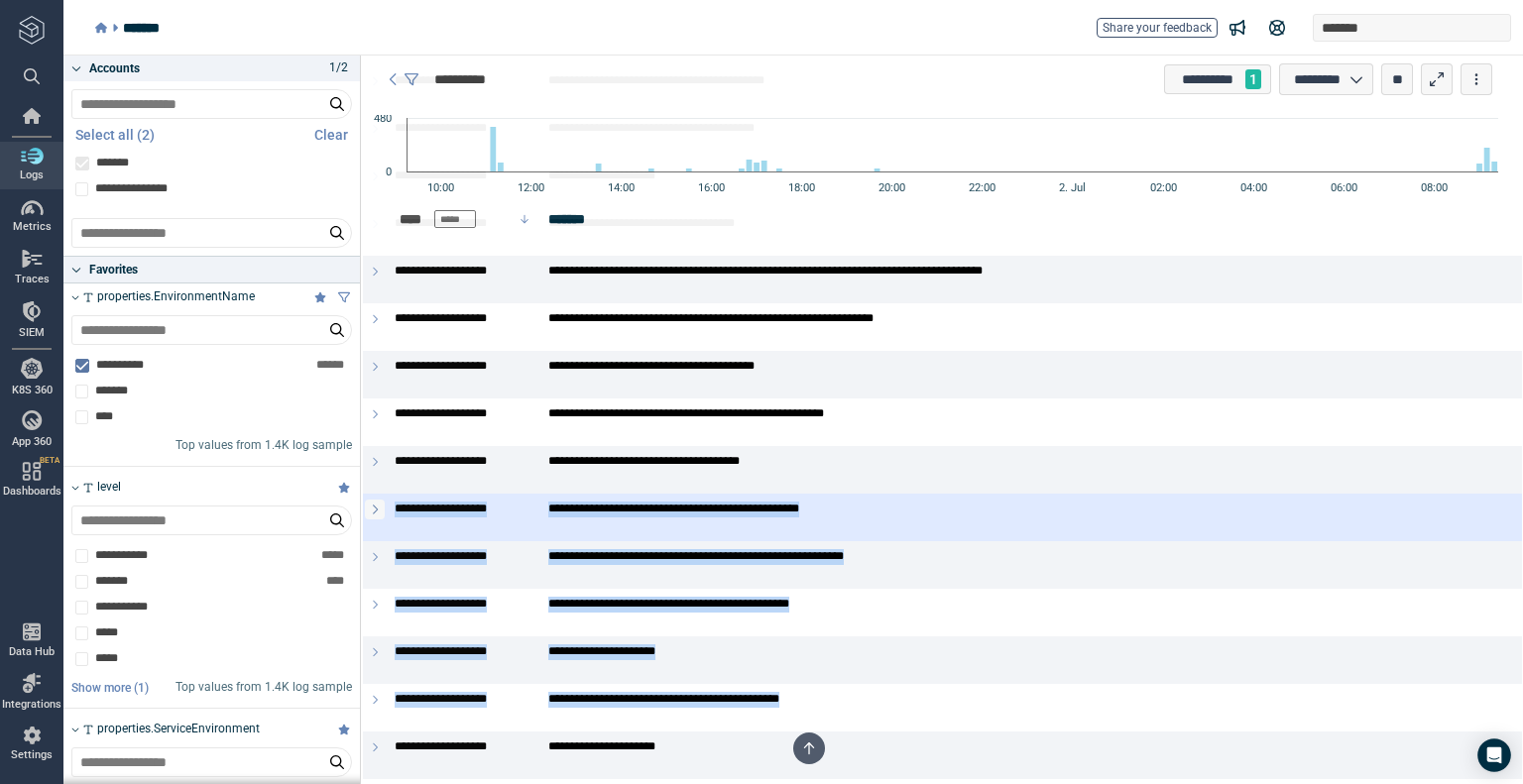 click at bounding box center [375, 509] 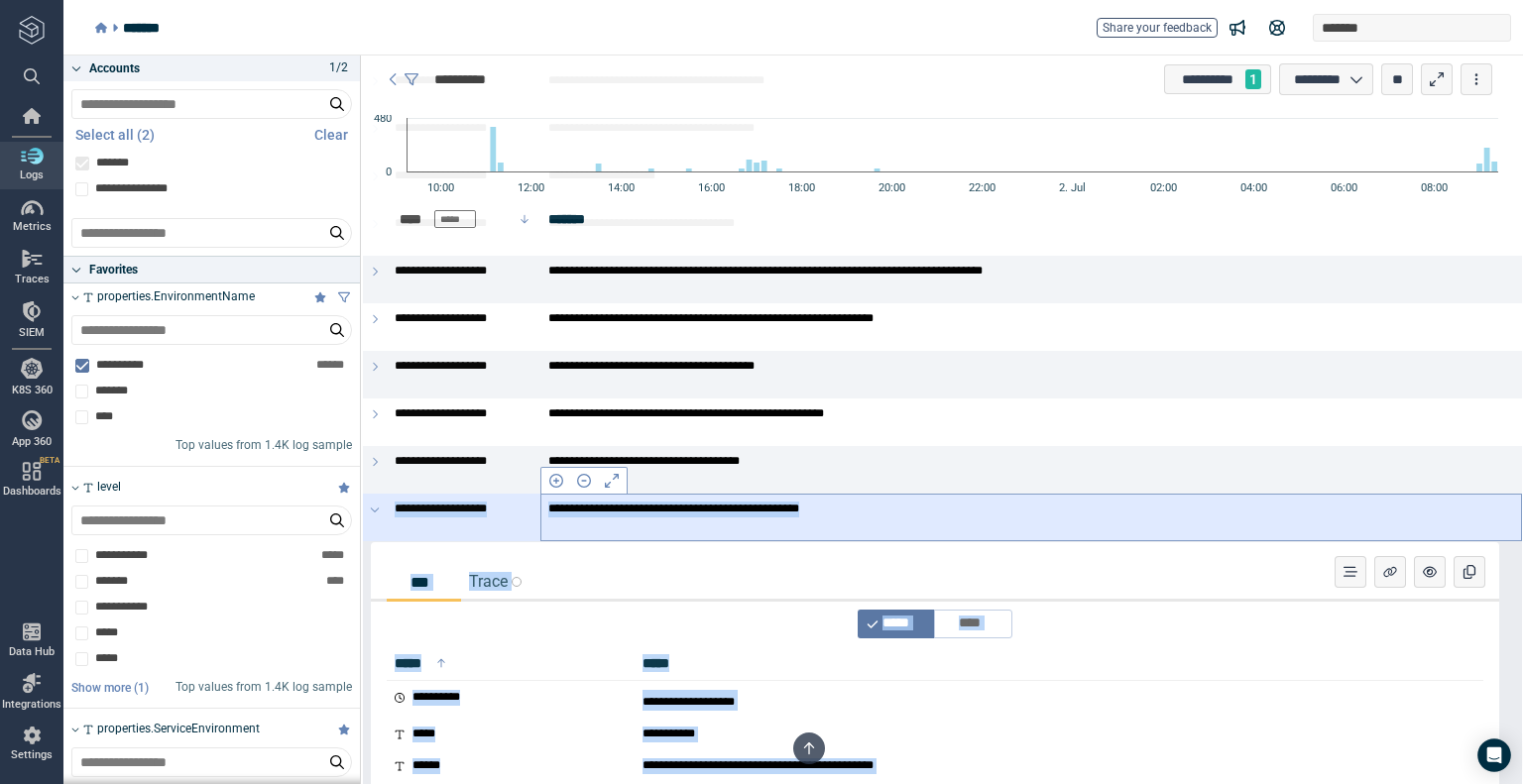 scroll, scrollTop: 17679, scrollLeft: 0, axis: vertical 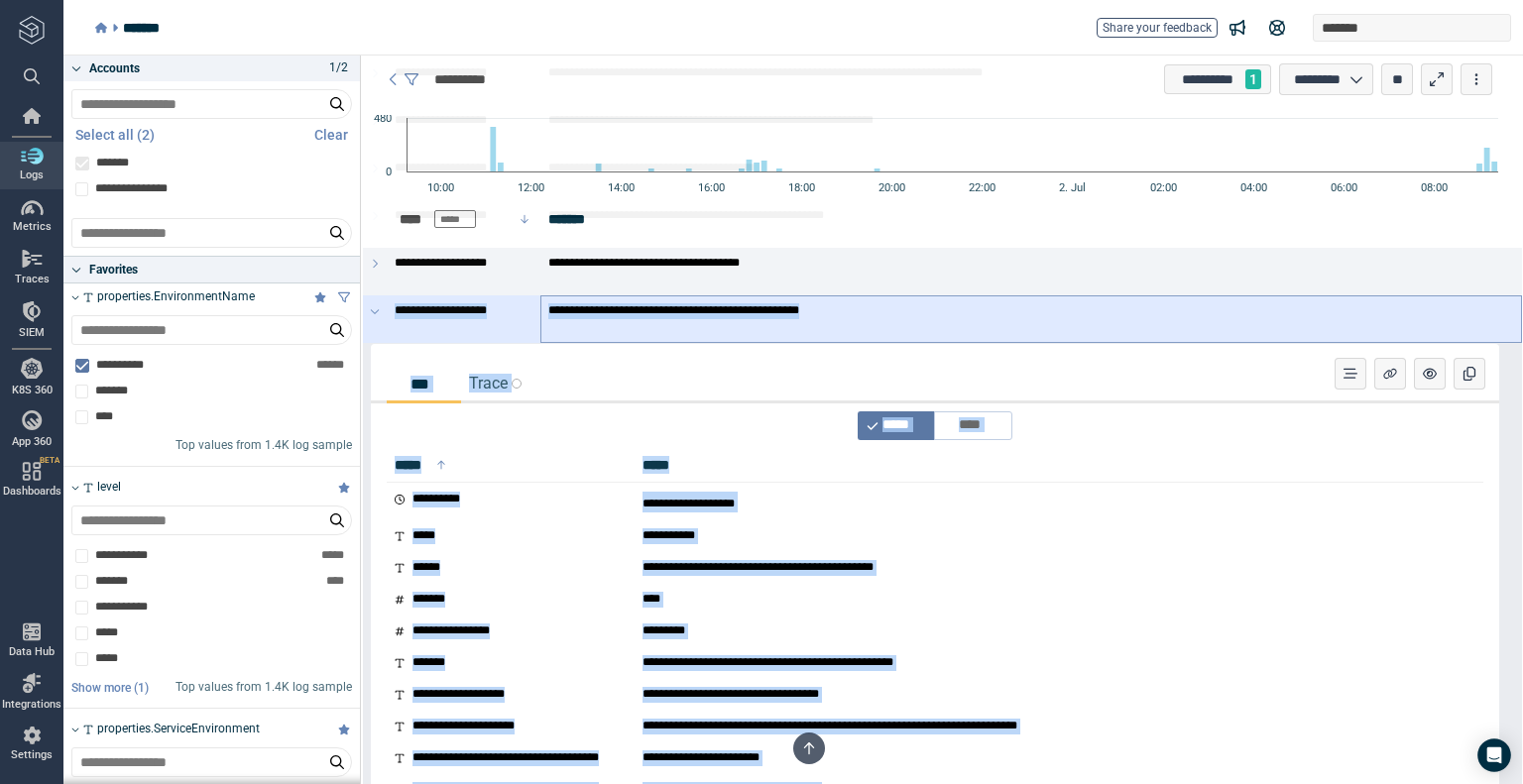 click on "**********" at bounding box center (1031, 319) 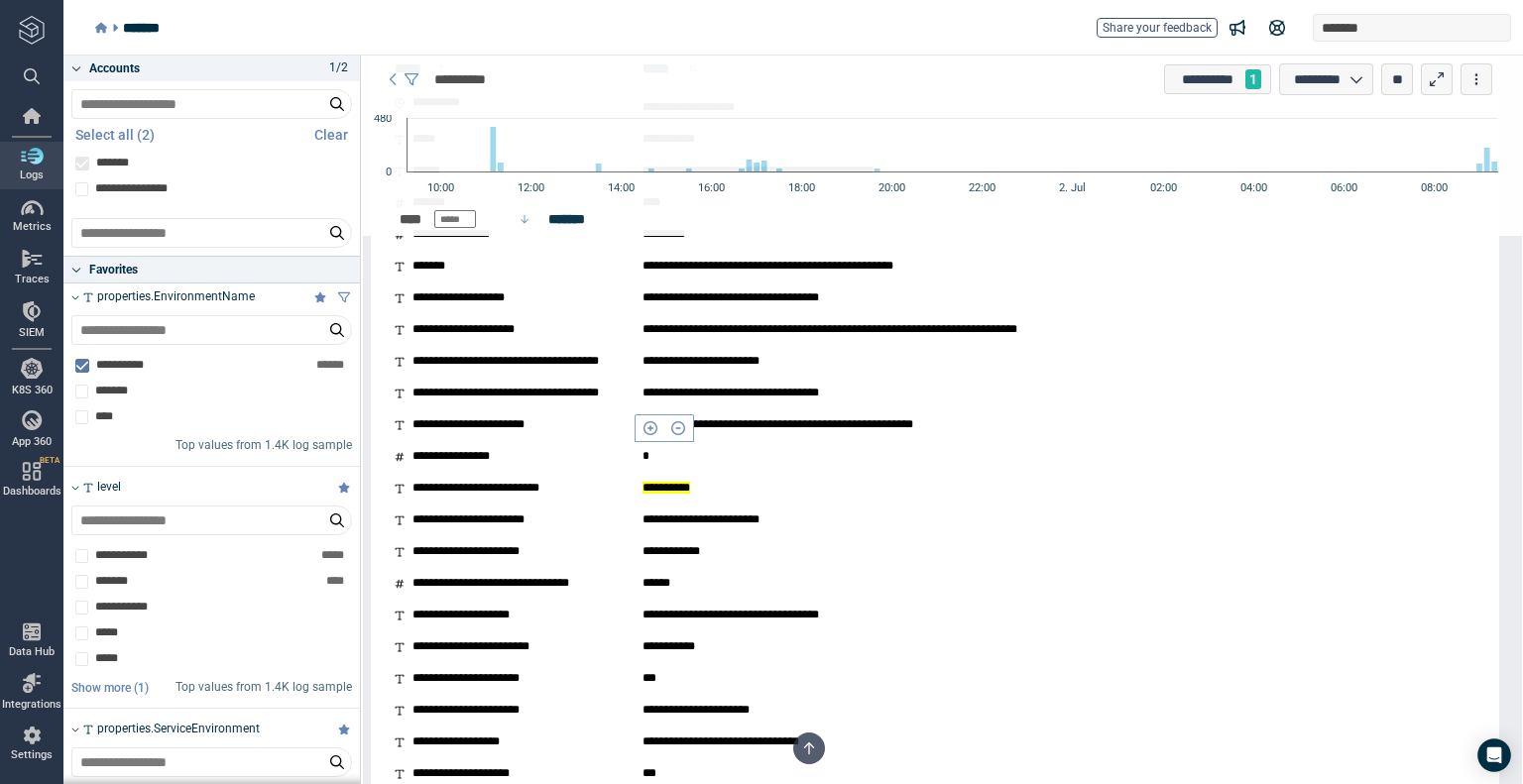 scroll, scrollTop: 18175, scrollLeft: 0, axis: vertical 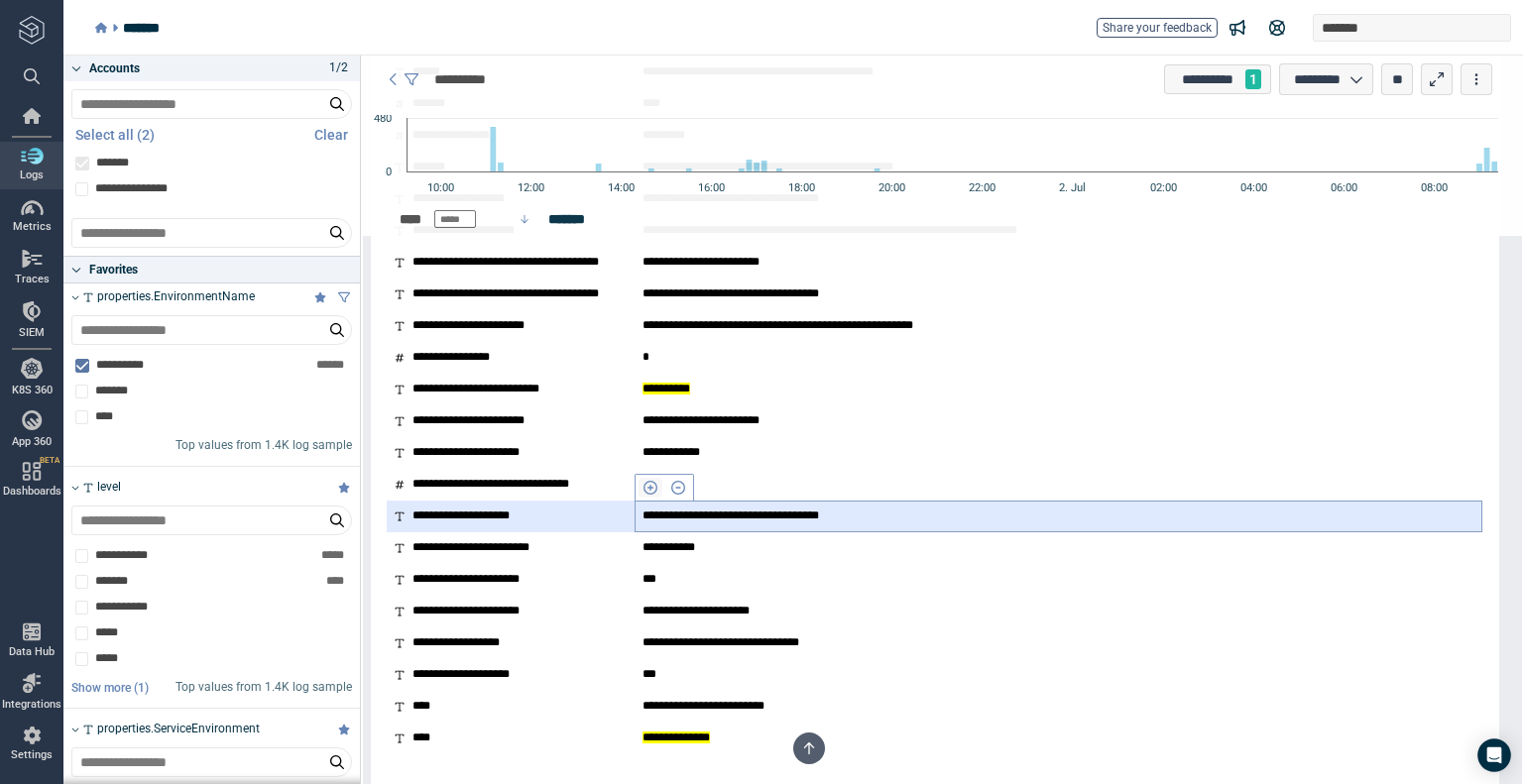click at bounding box center (650, 488) 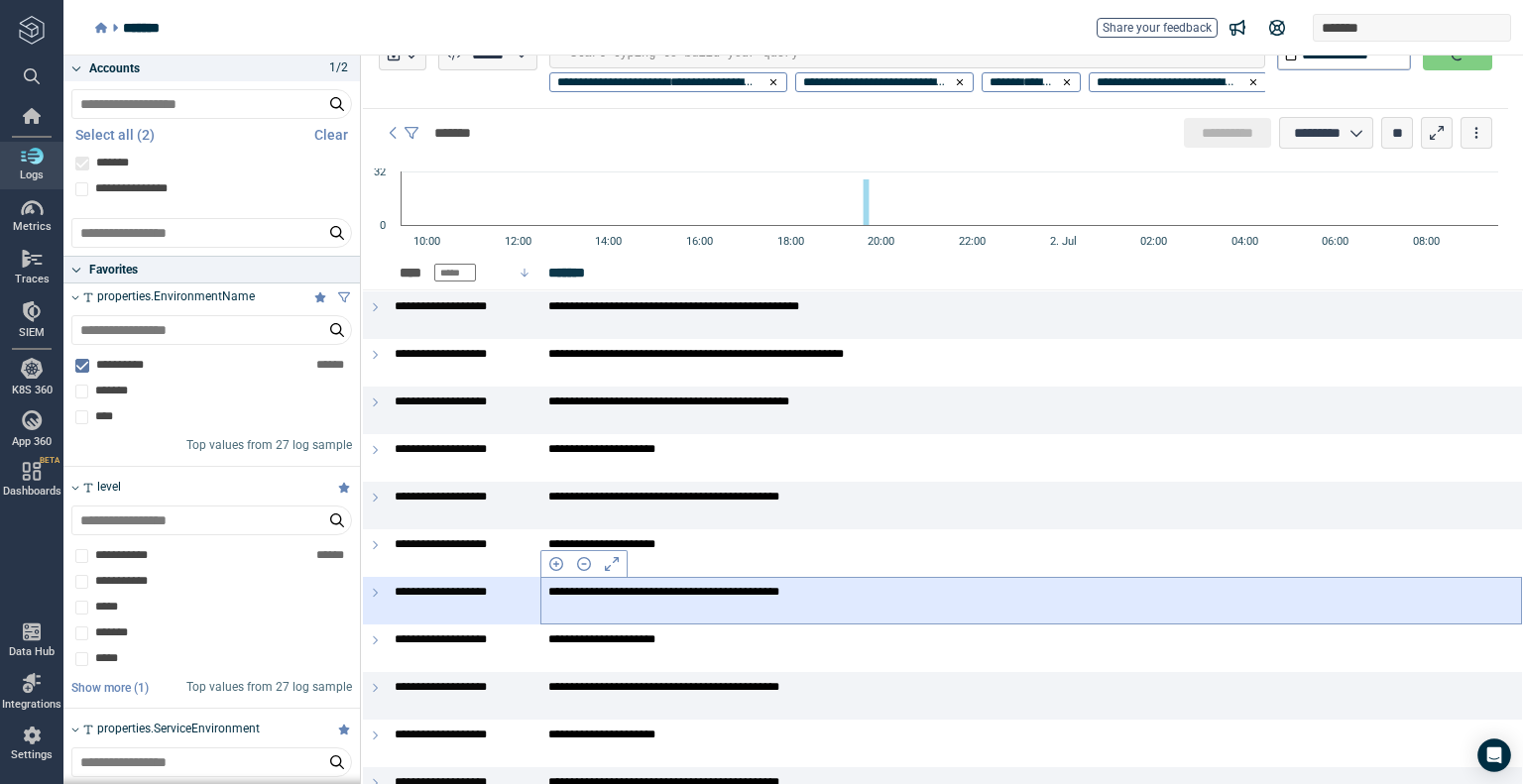 scroll, scrollTop: 0, scrollLeft: 0, axis: both 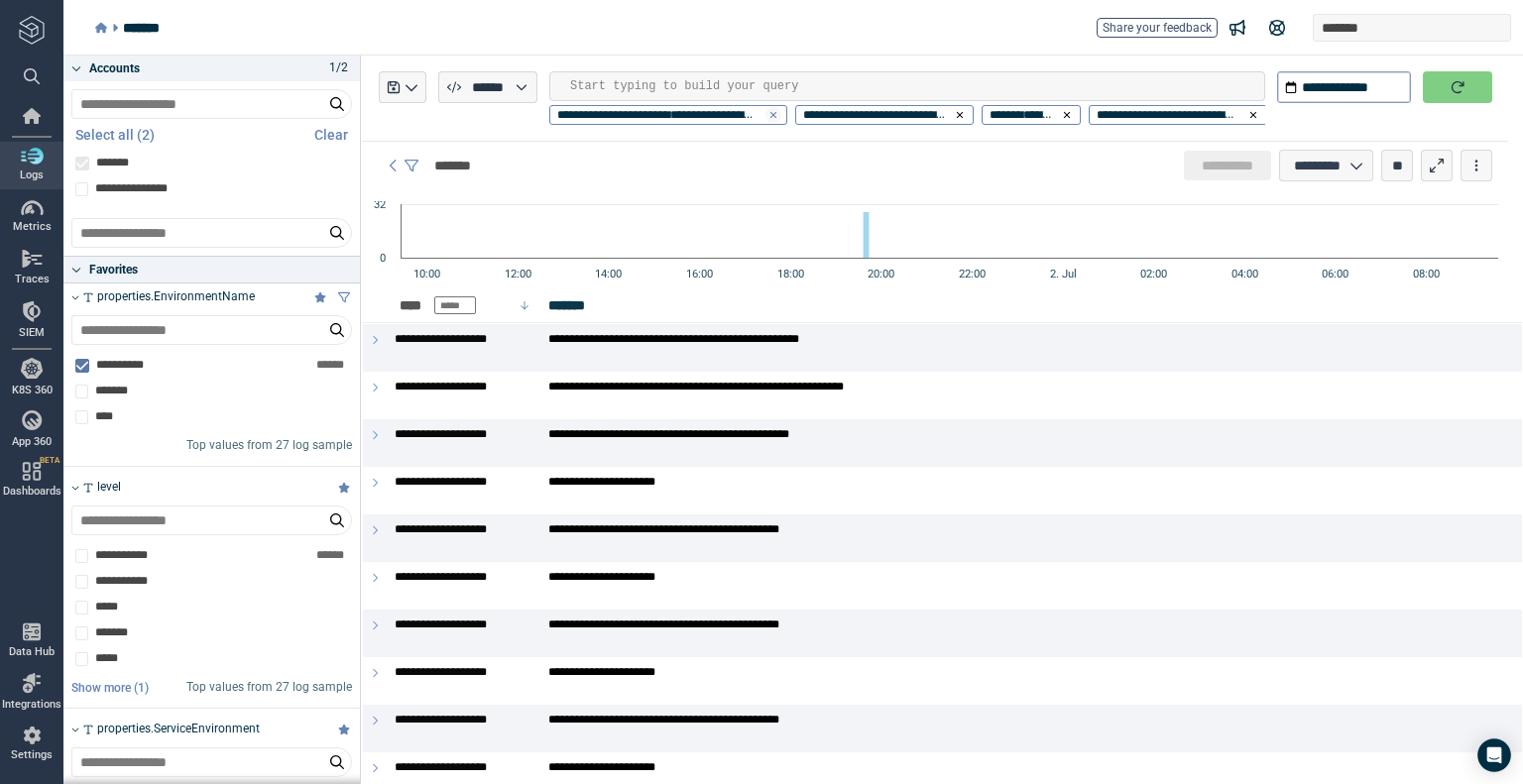 click at bounding box center (773, 115) 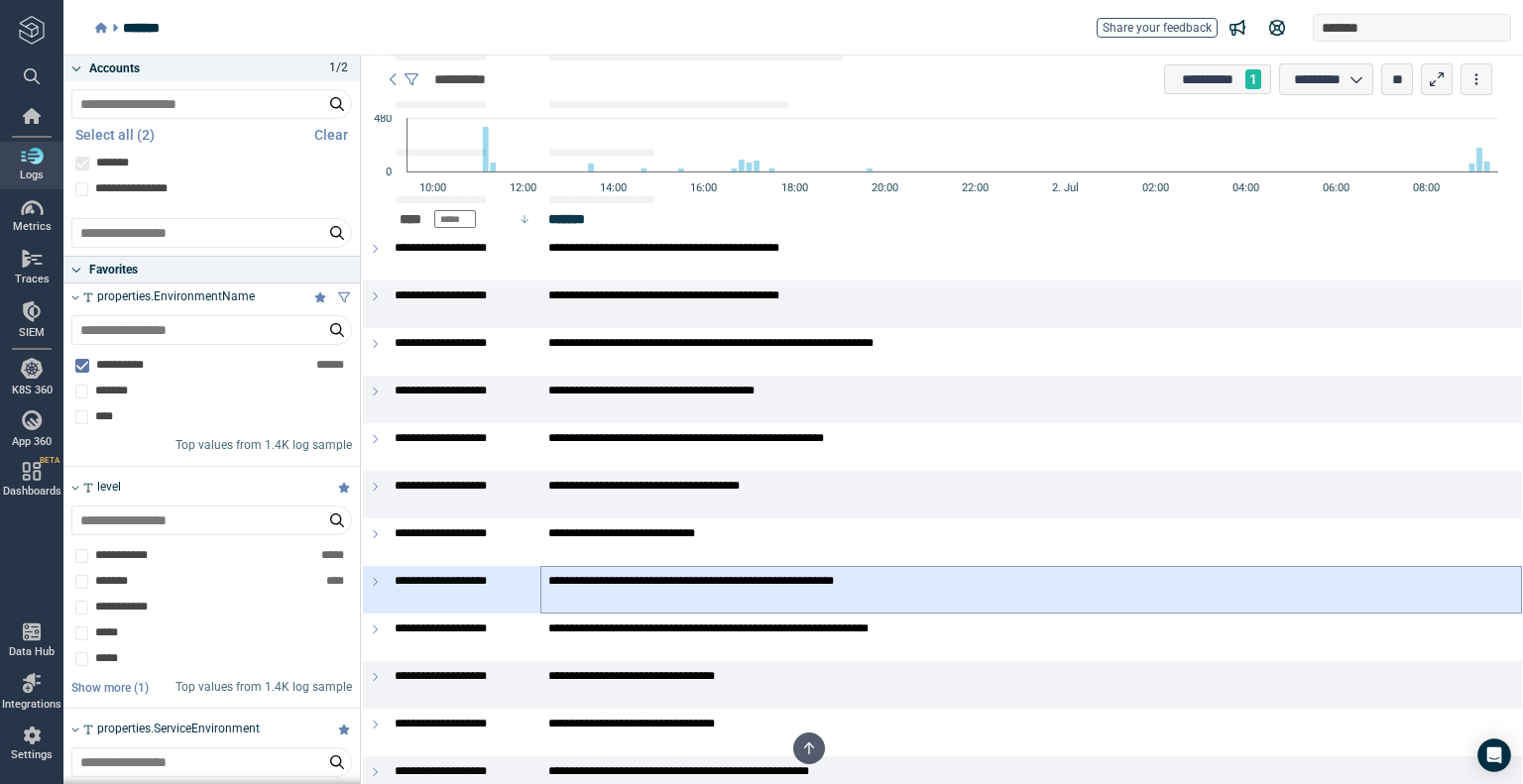 scroll, scrollTop: 1685, scrollLeft: 0, axis: vertical 